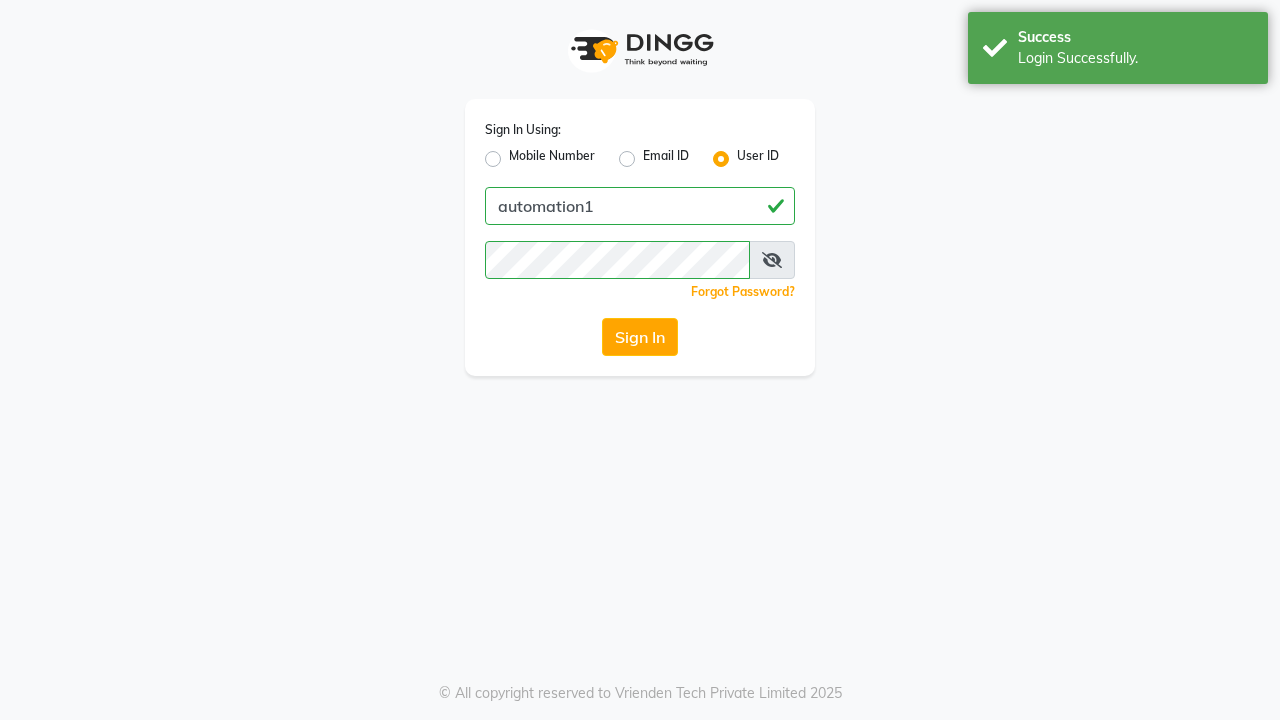 scroll, scrollTop: 0, scrollLeft: 0, axis: both 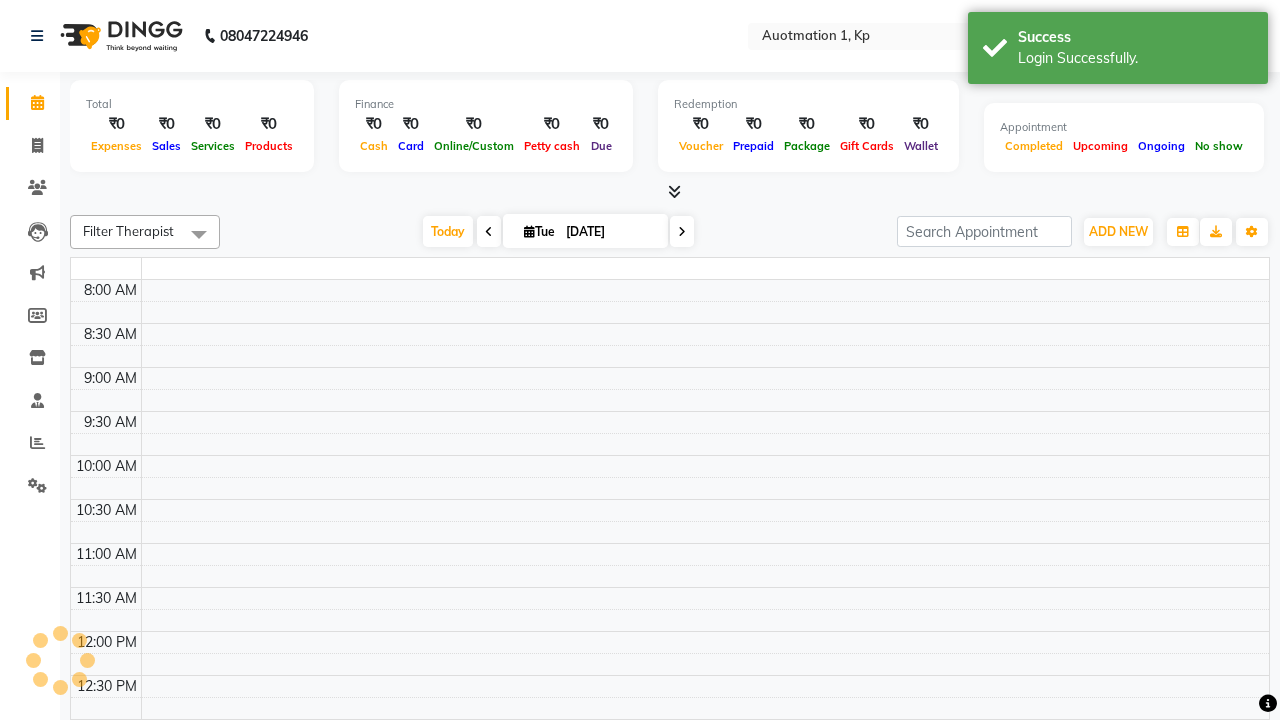 select on "en" 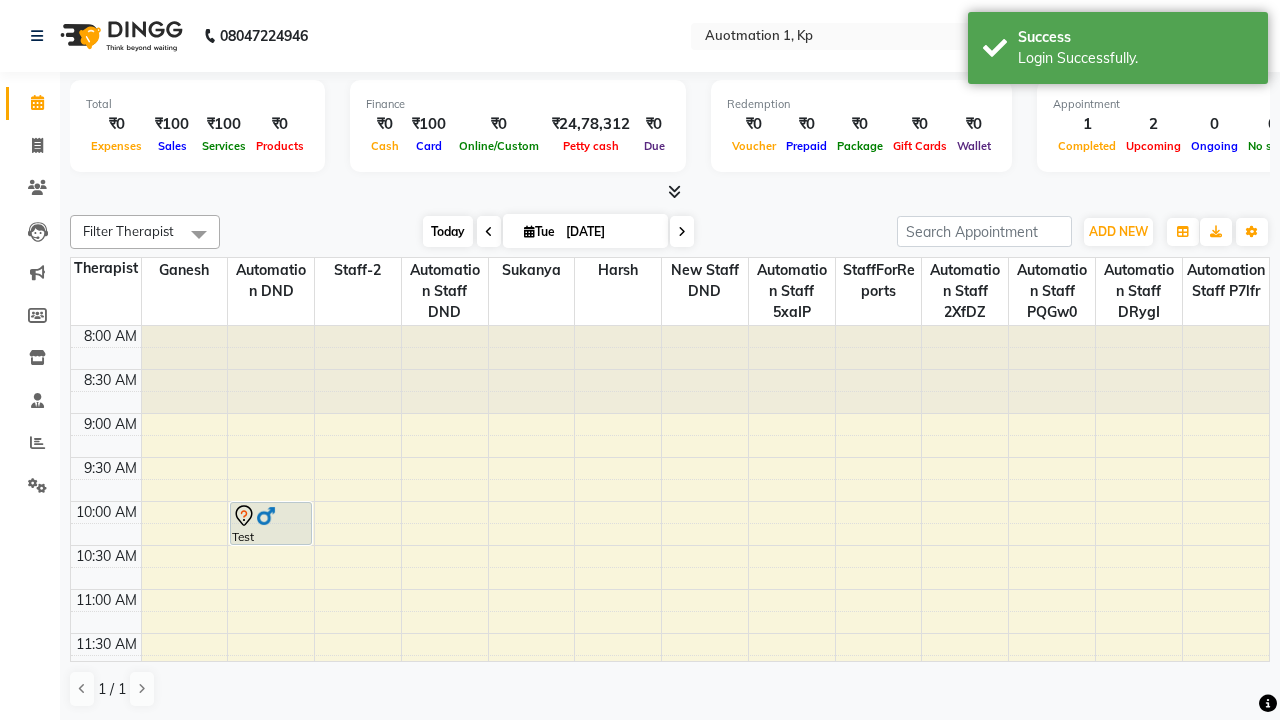 click on "Today" at bounding box center (448, 231) 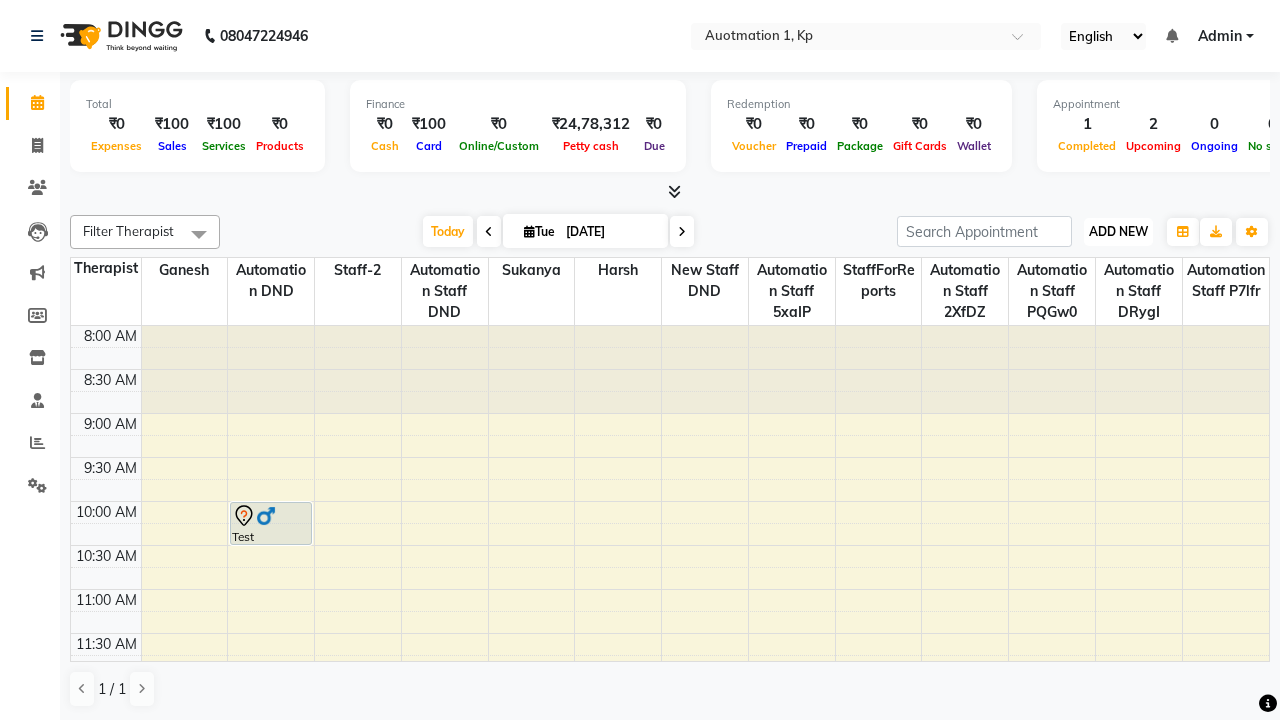 click on "ADD NEW" at bounding box center [1118, 231] 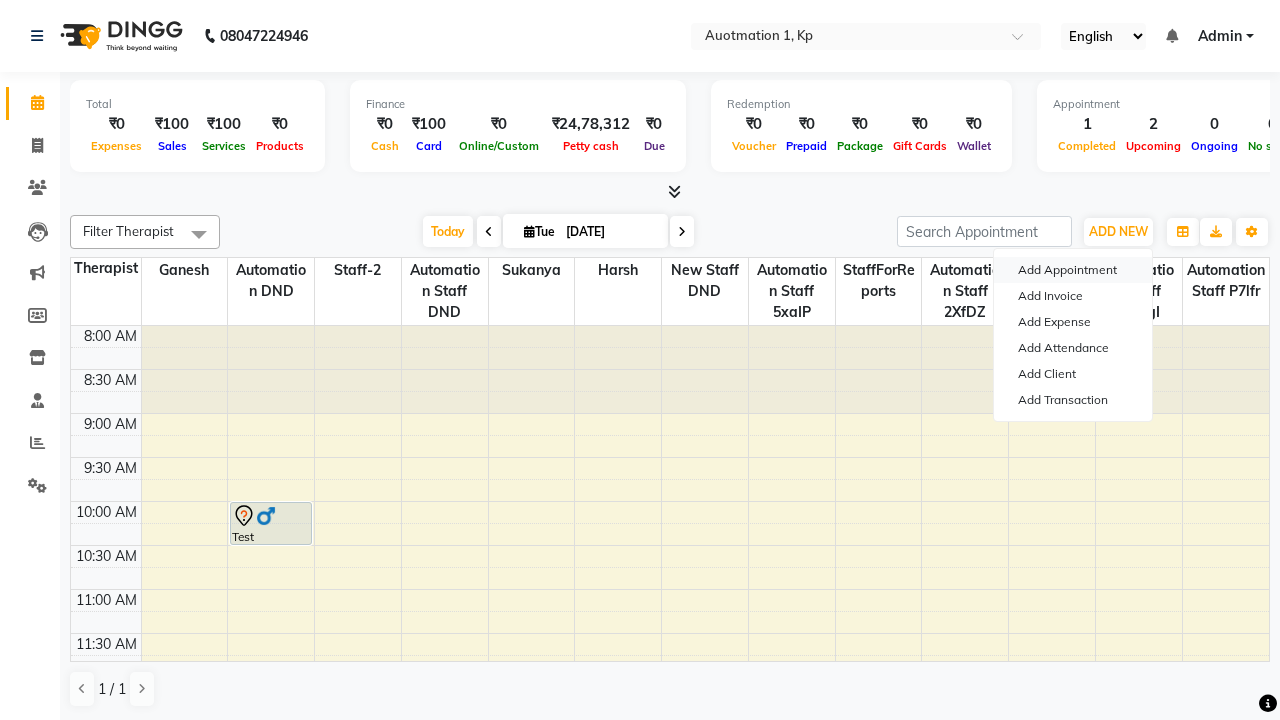 click on "Add Appointment" at bounding box center [1073, 270] 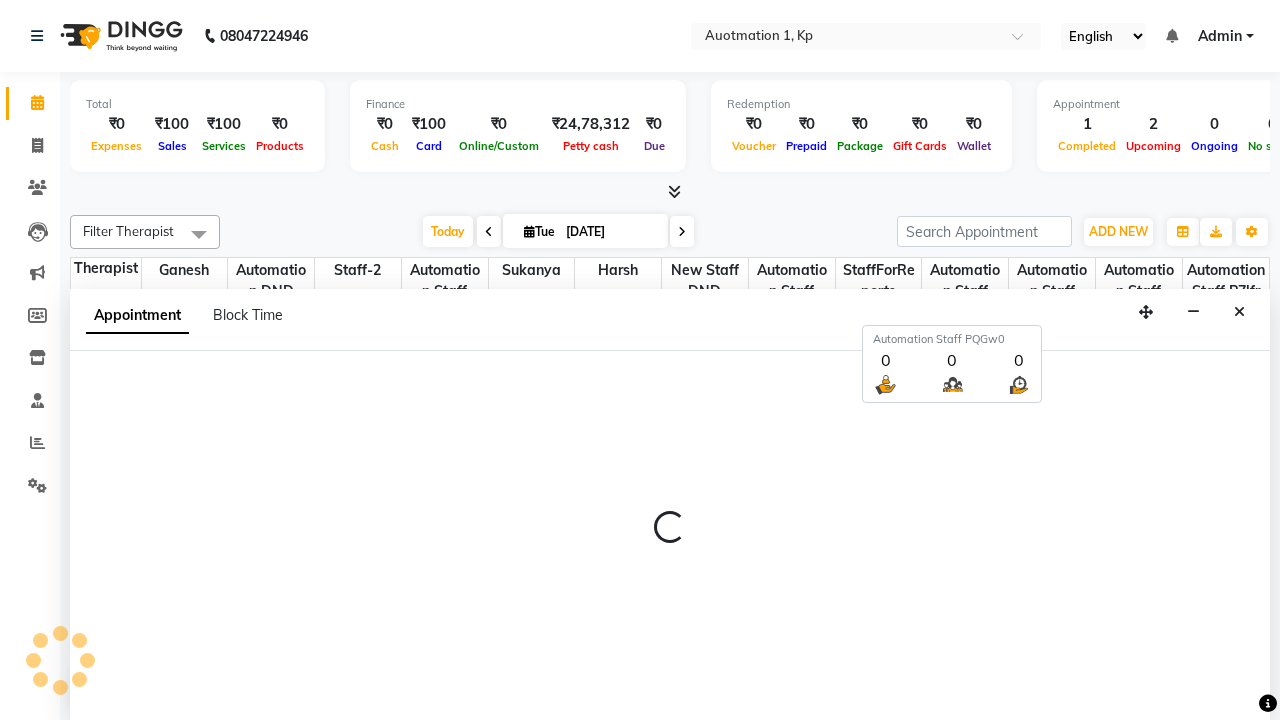 select on "tentative" 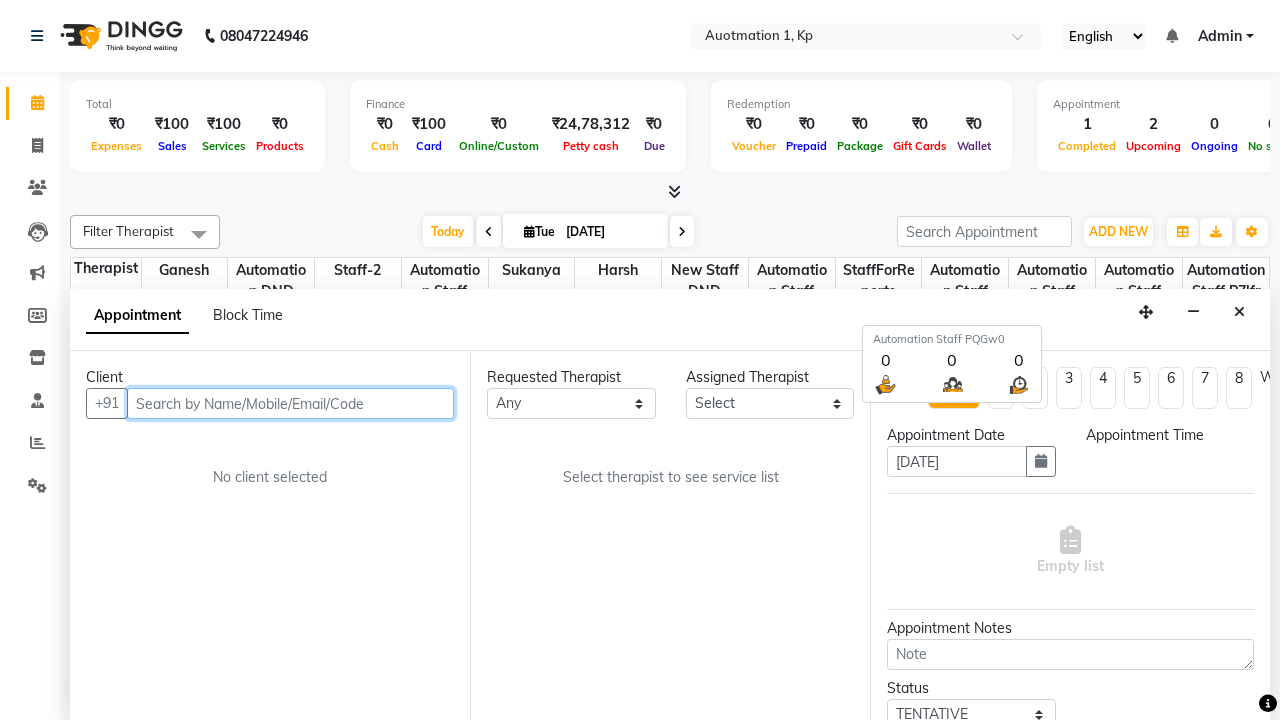 select on "540" 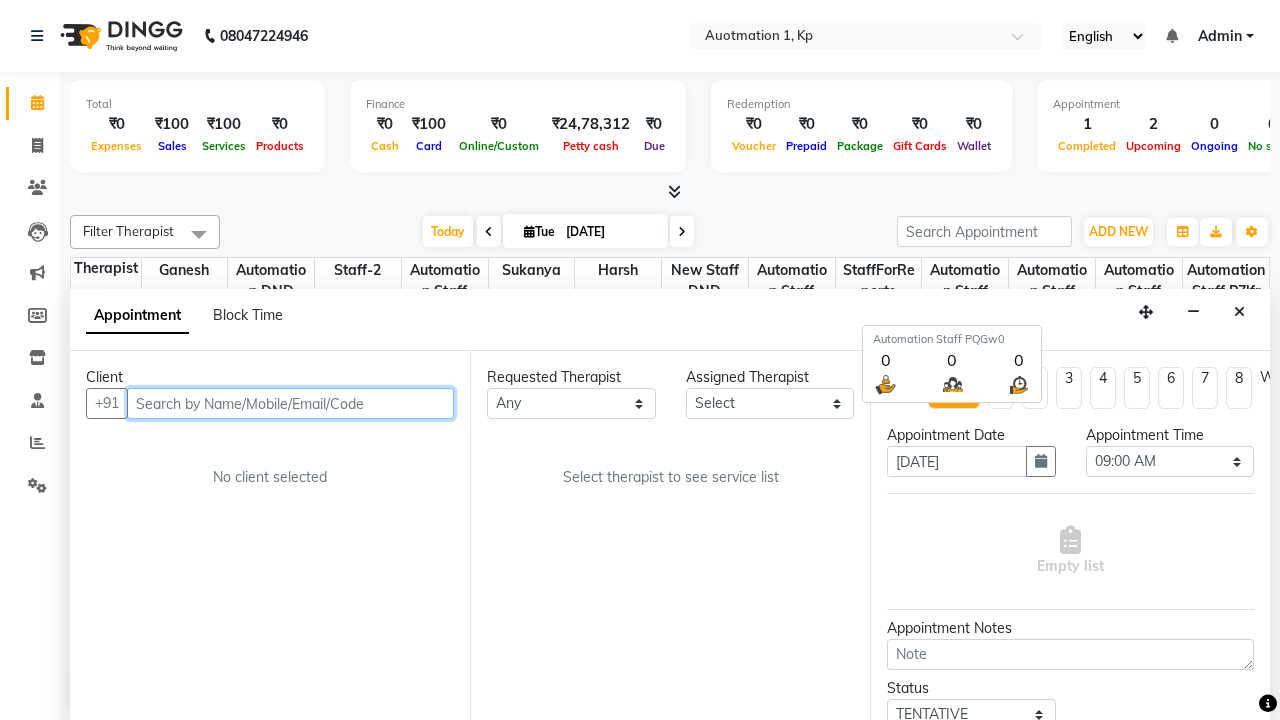 type on "8192346578" 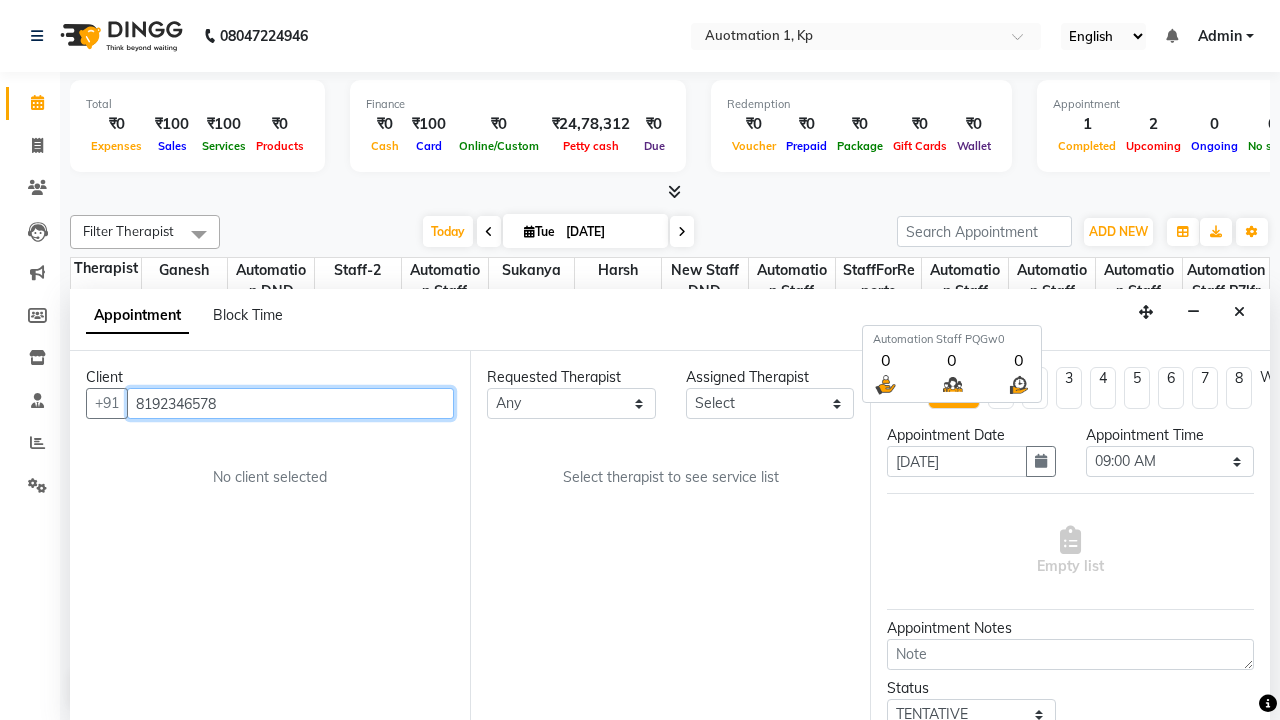 scroll, scrollTop: 1, scrollLeft: 0, axis: vertical 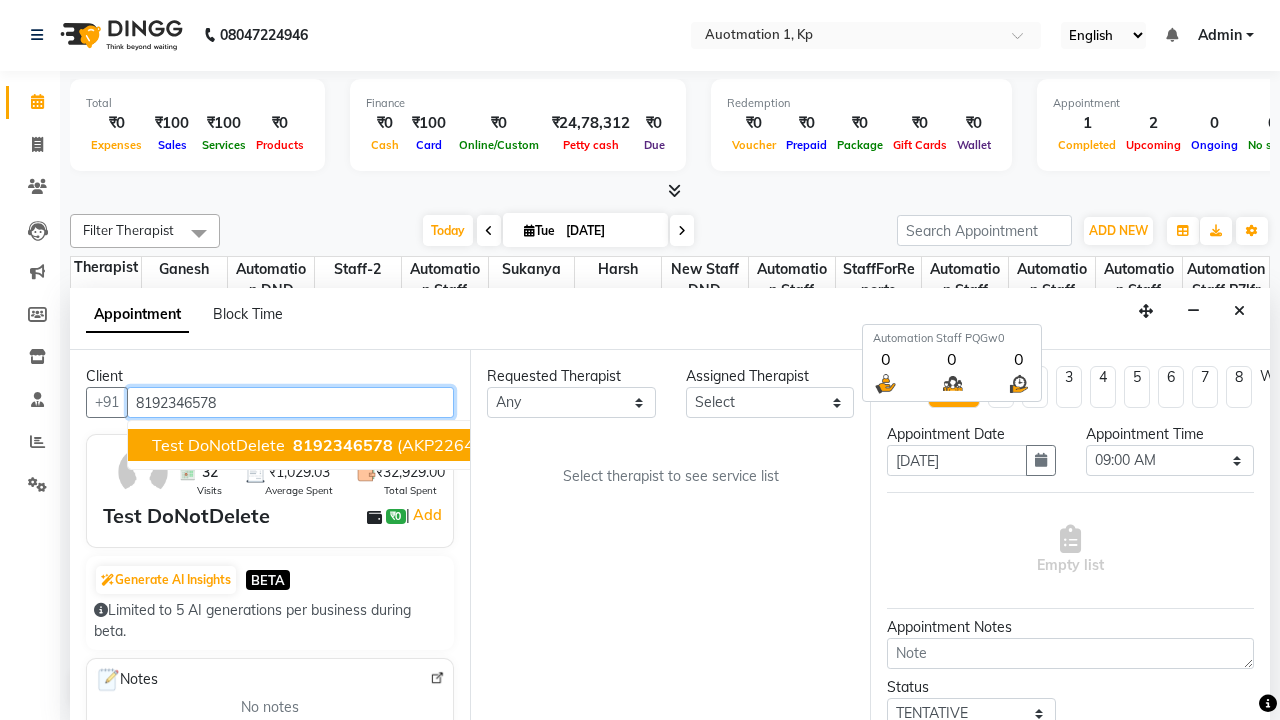 click on "8192346578" at bounding box center (343, 445) 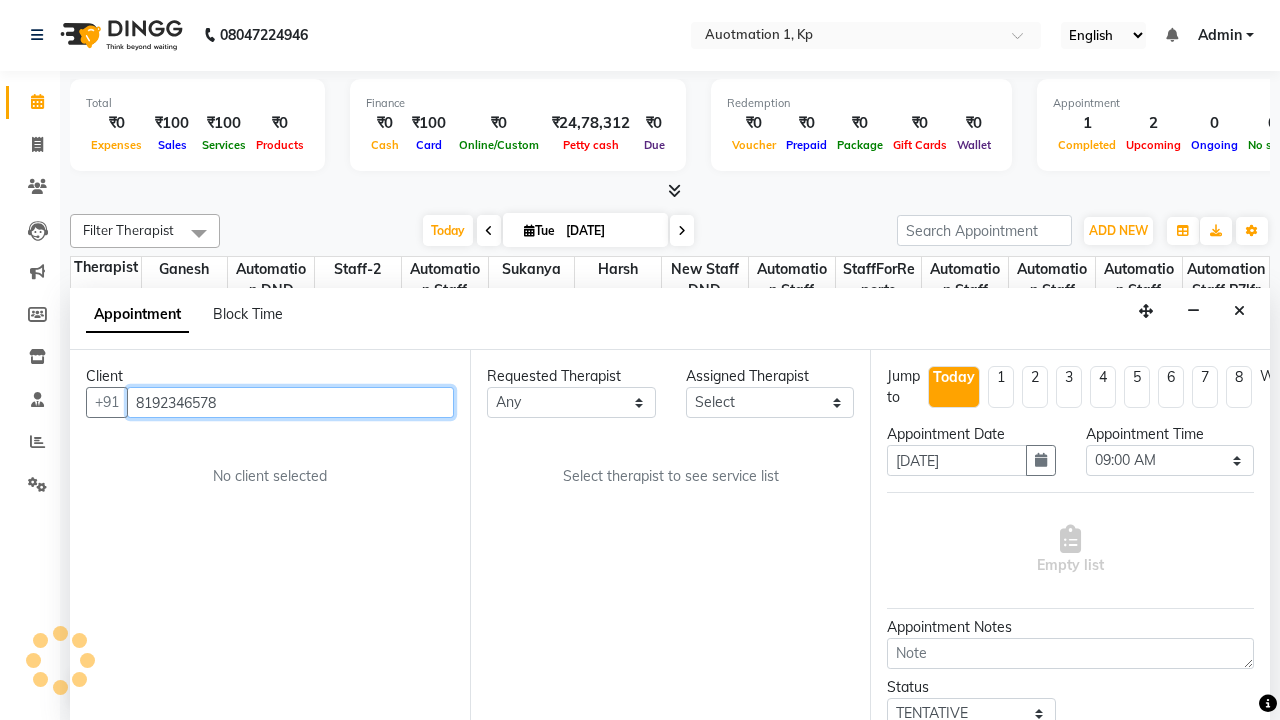 select on "2108" 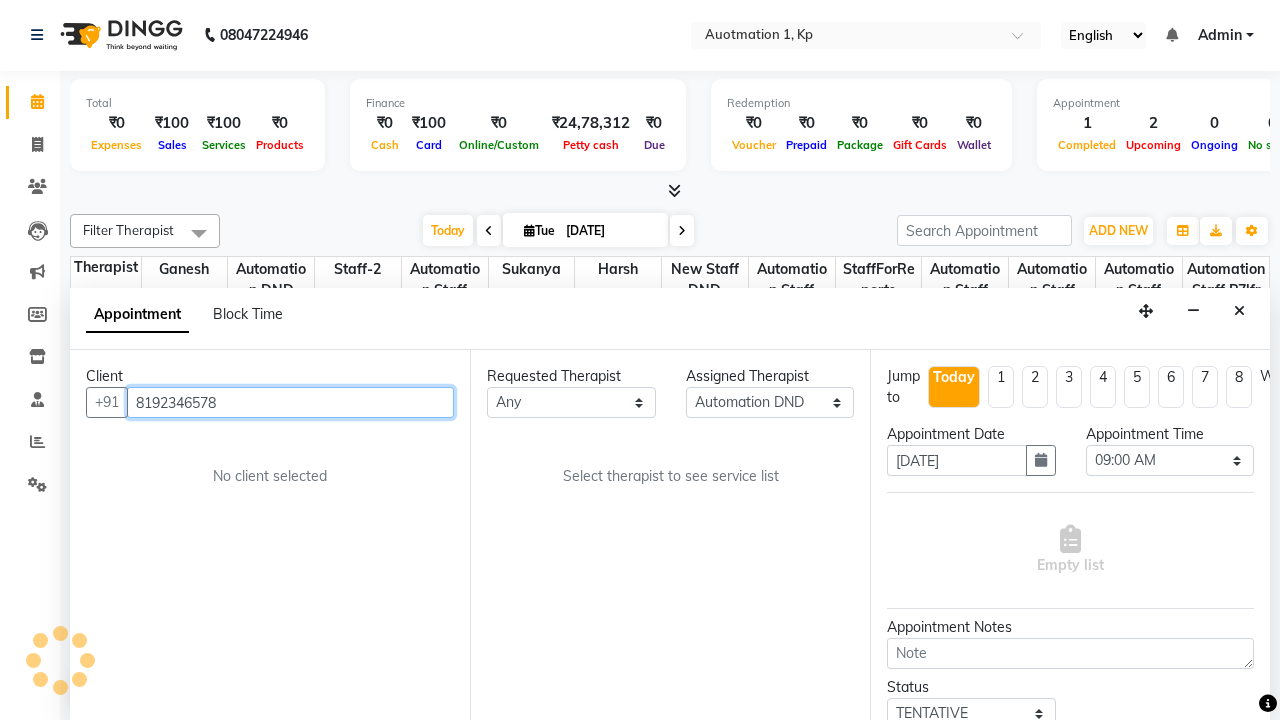 scroll, scrollTop: 0, scrollLeft: 0, axis: both 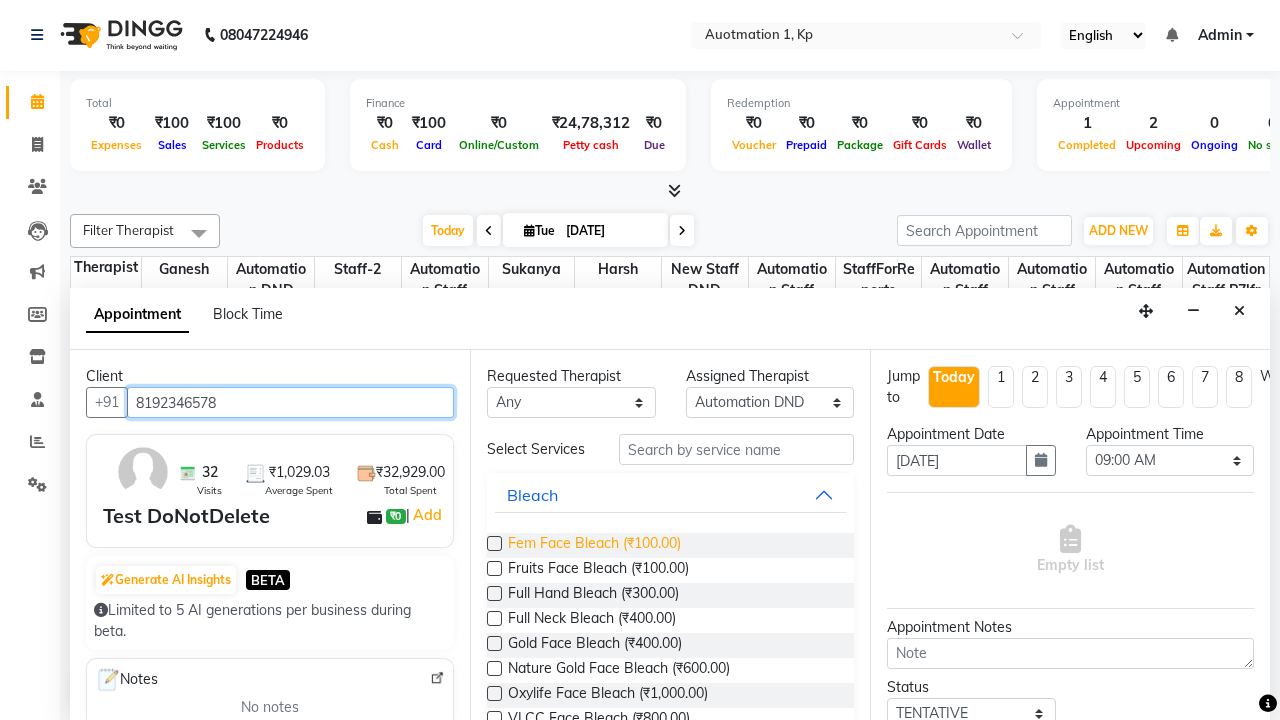 type on "8192346578" 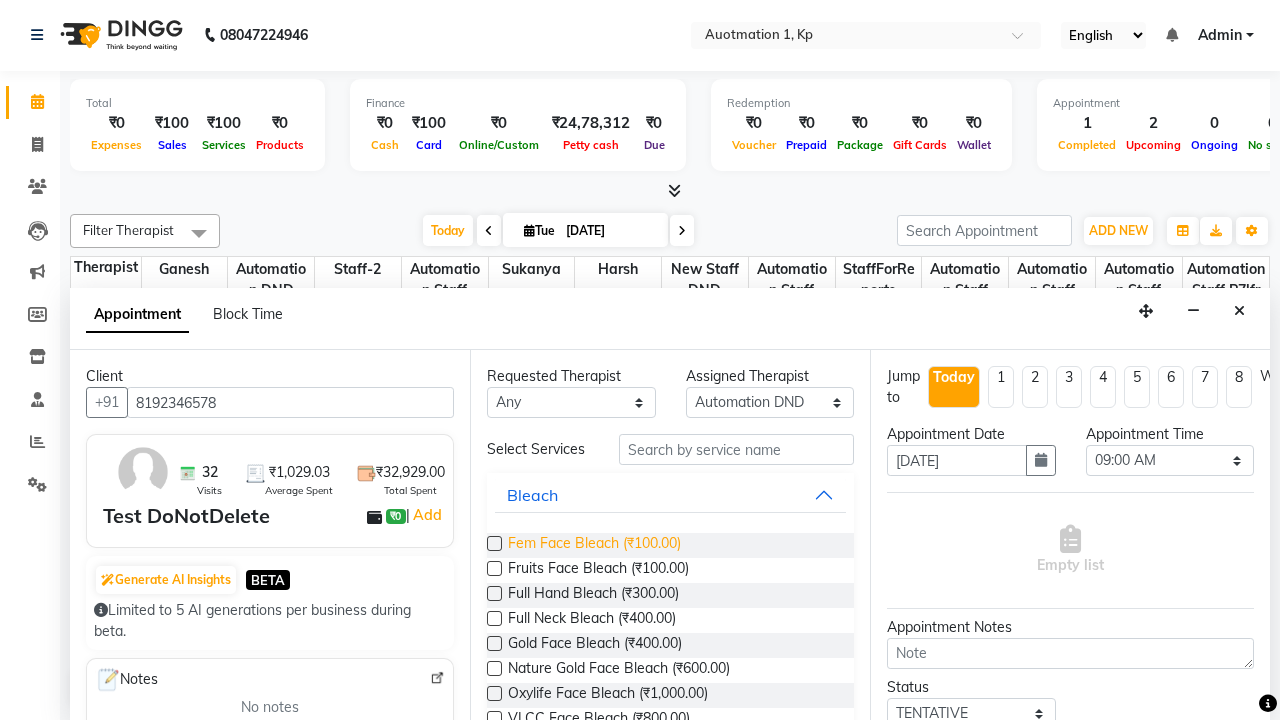 click on "Fem Face Bleach (₹100.00)" at bounding box center [594, 545] 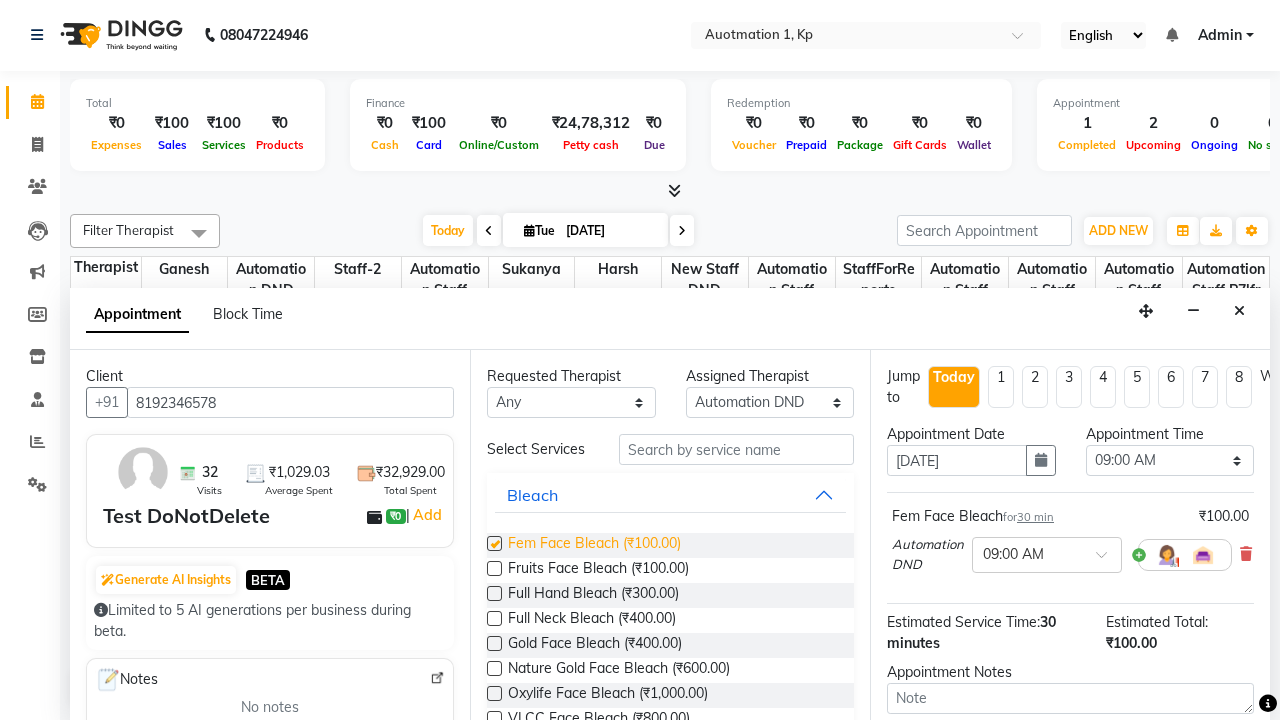checkbox on "false" 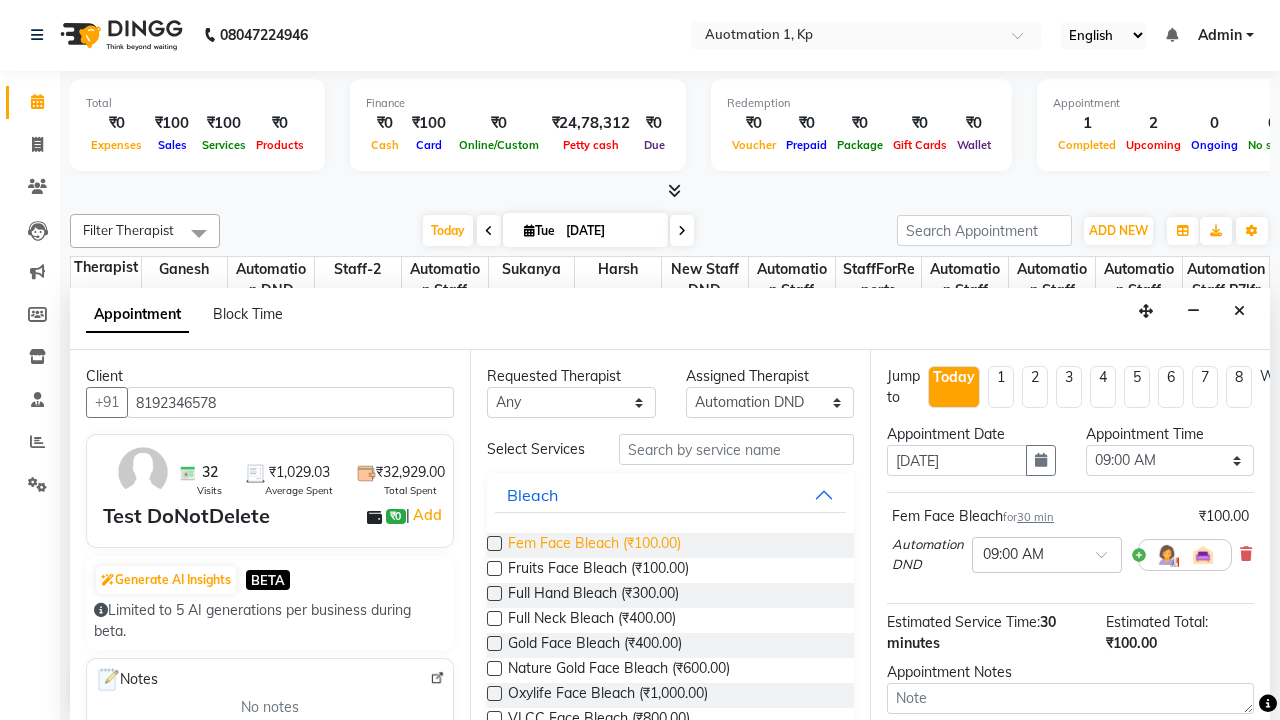 select on "615" 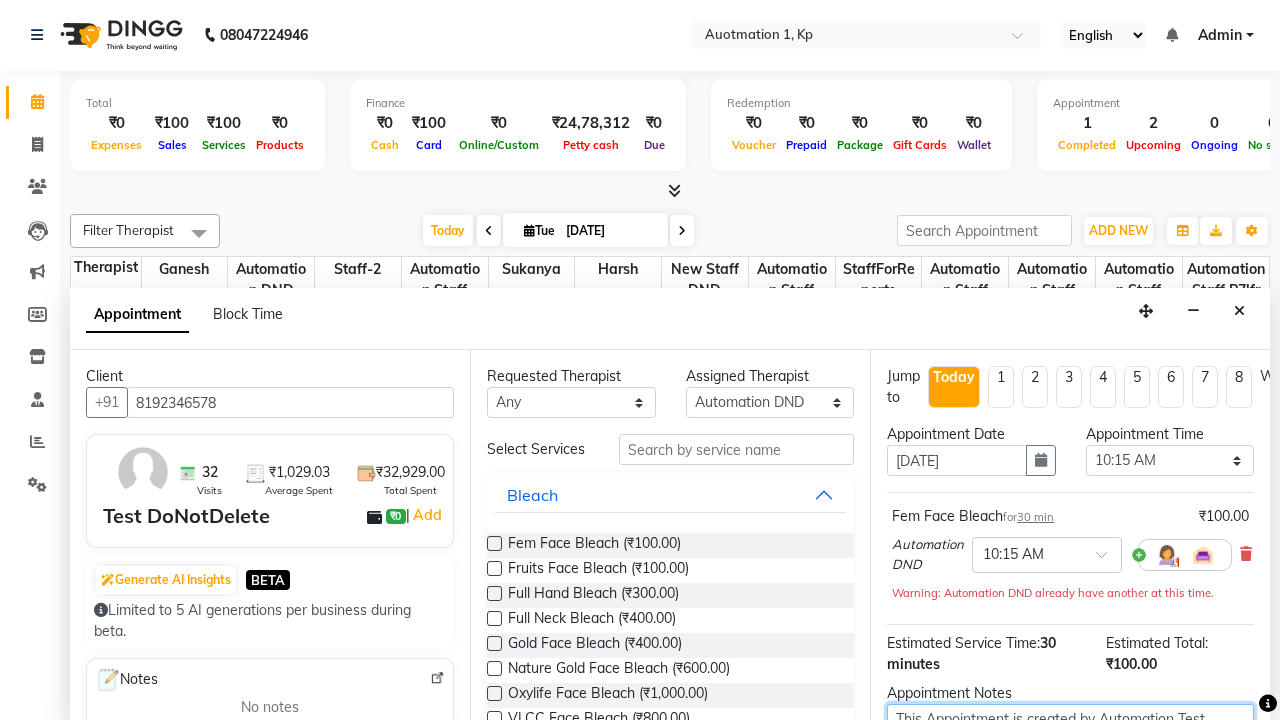 type on "This Appointment is created by Automation Test" 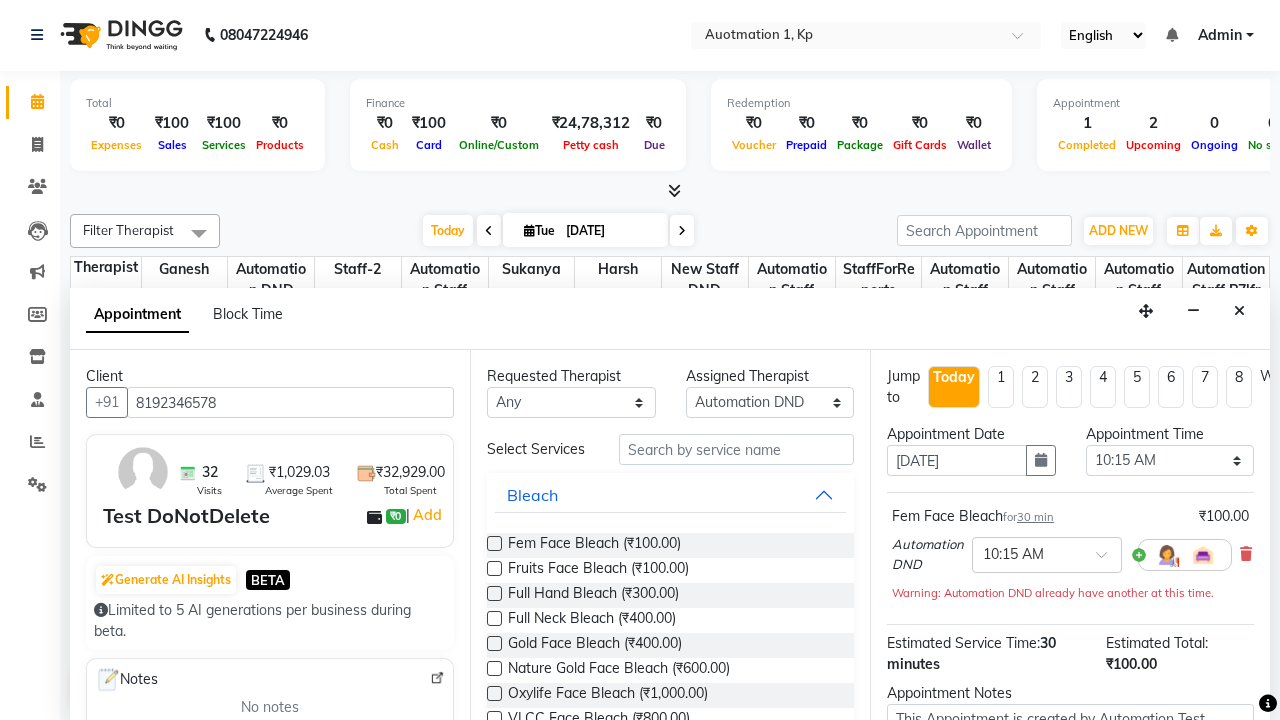 click at bounding box center (1097, 846) 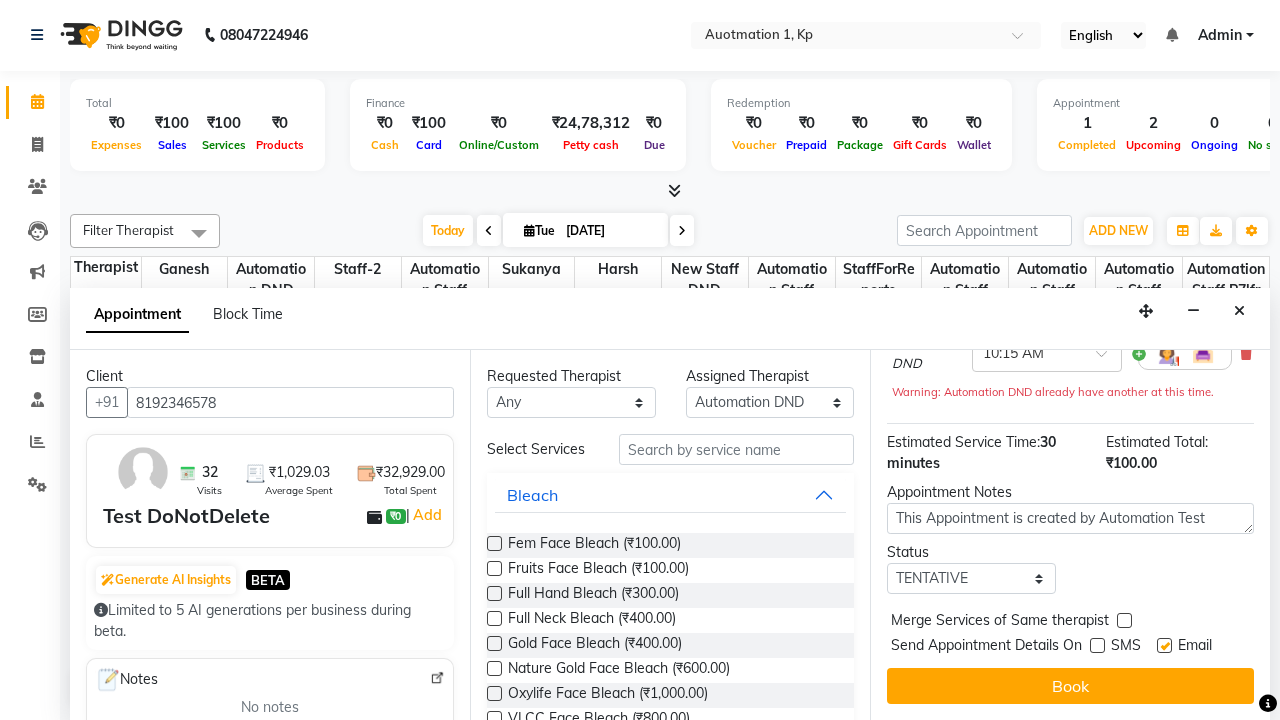 click at bounding box center (1164, 645) 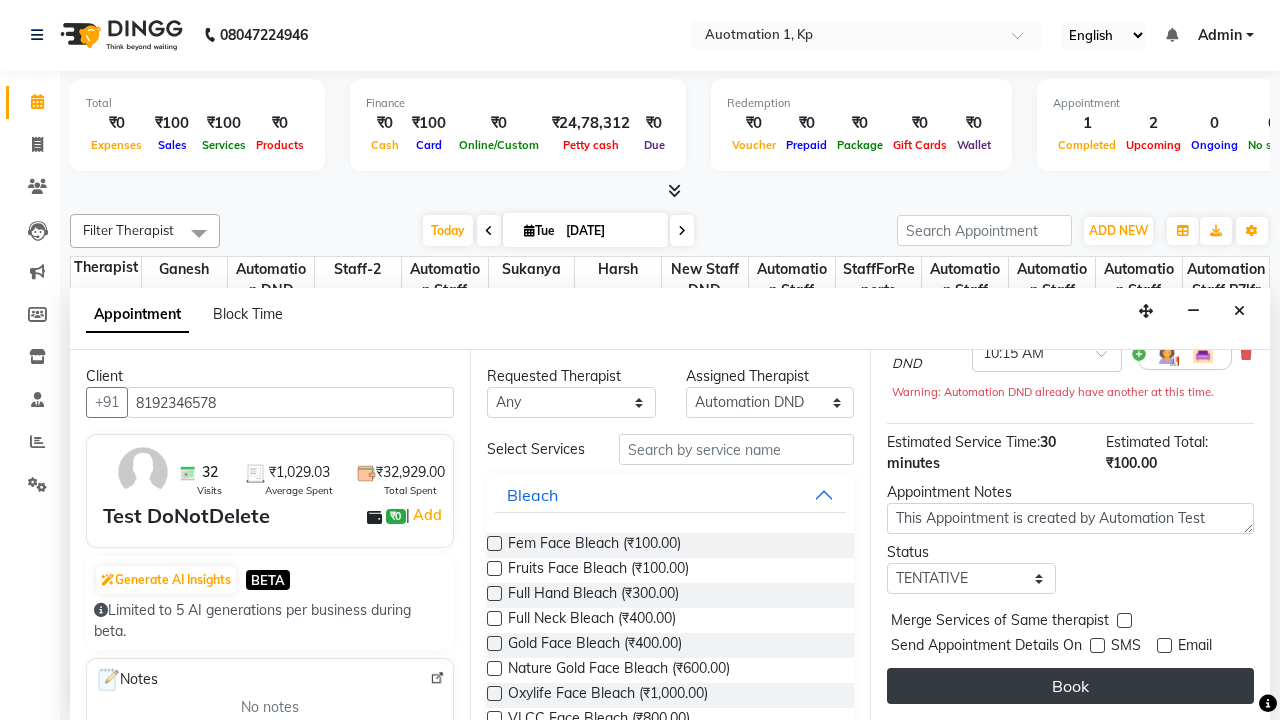 click on "Book" at bounding box center (1070, 686) 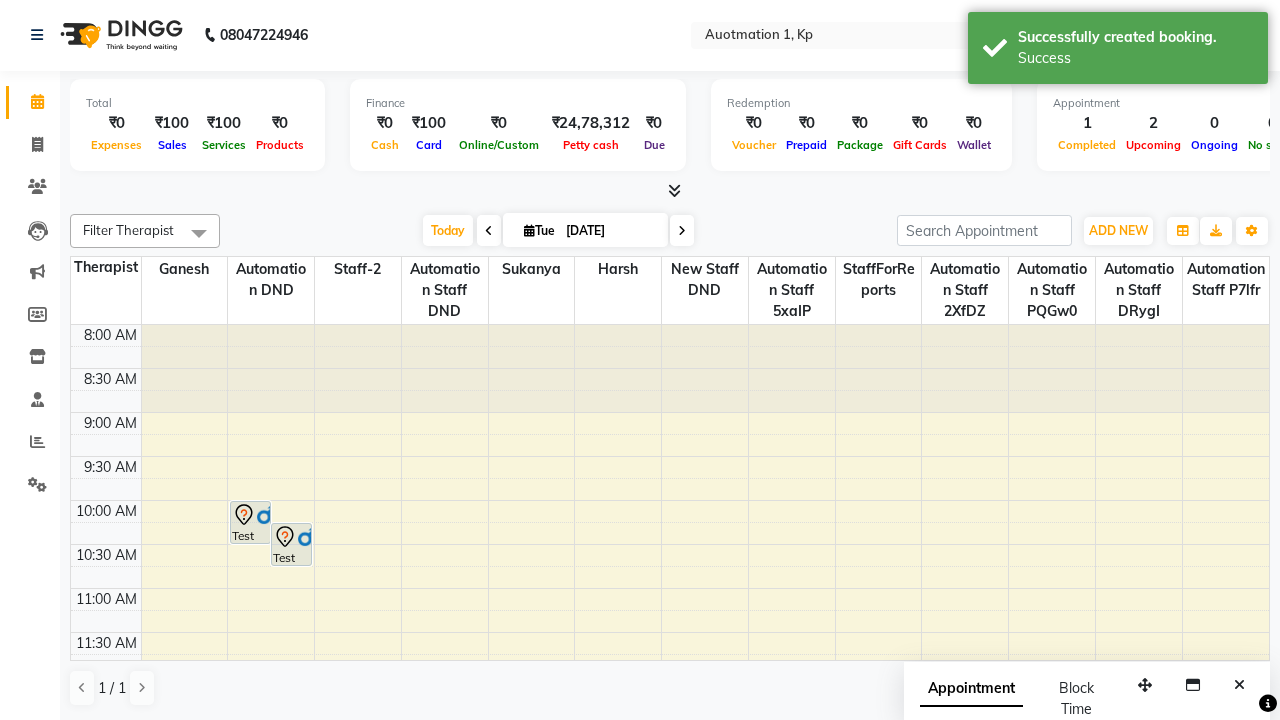 scroll, scrollTop: 0, scrollLeft: 0, axis: both 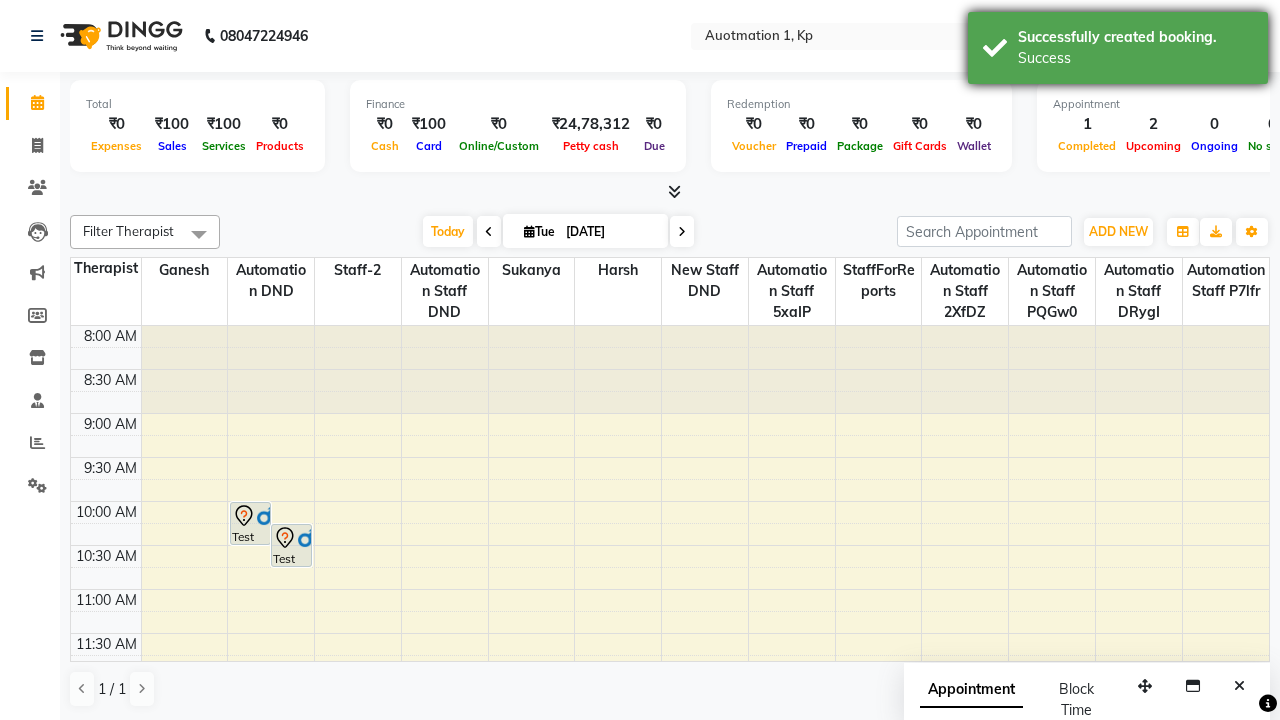 click on "Success" at bounding box center [1135, 58] 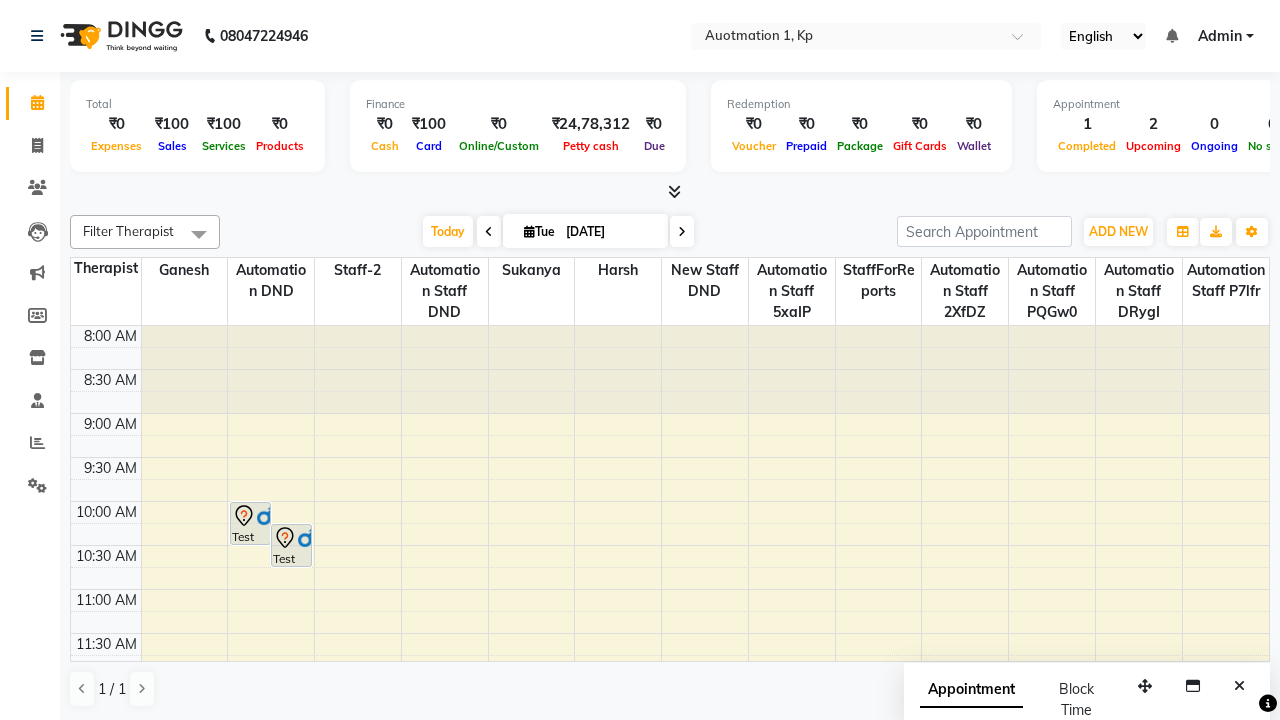 click at bounding box center [199, 234] 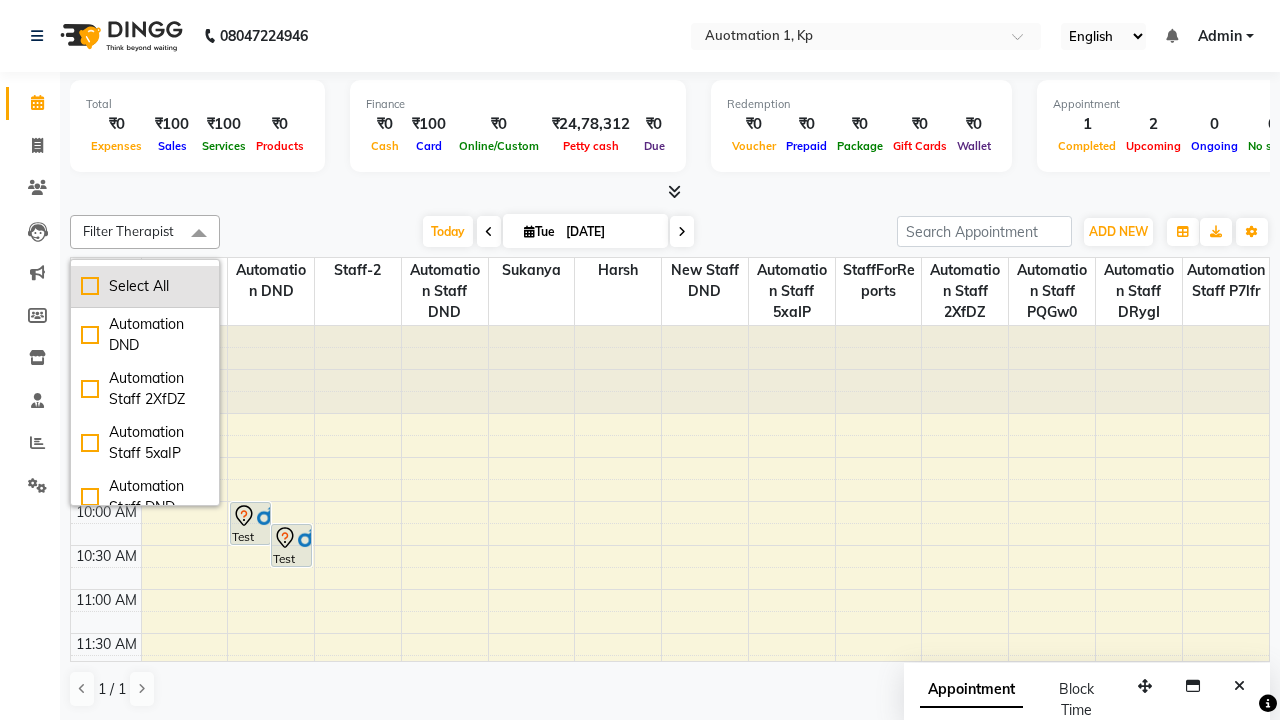 click on "Select All" at bounding box center [145, 286] 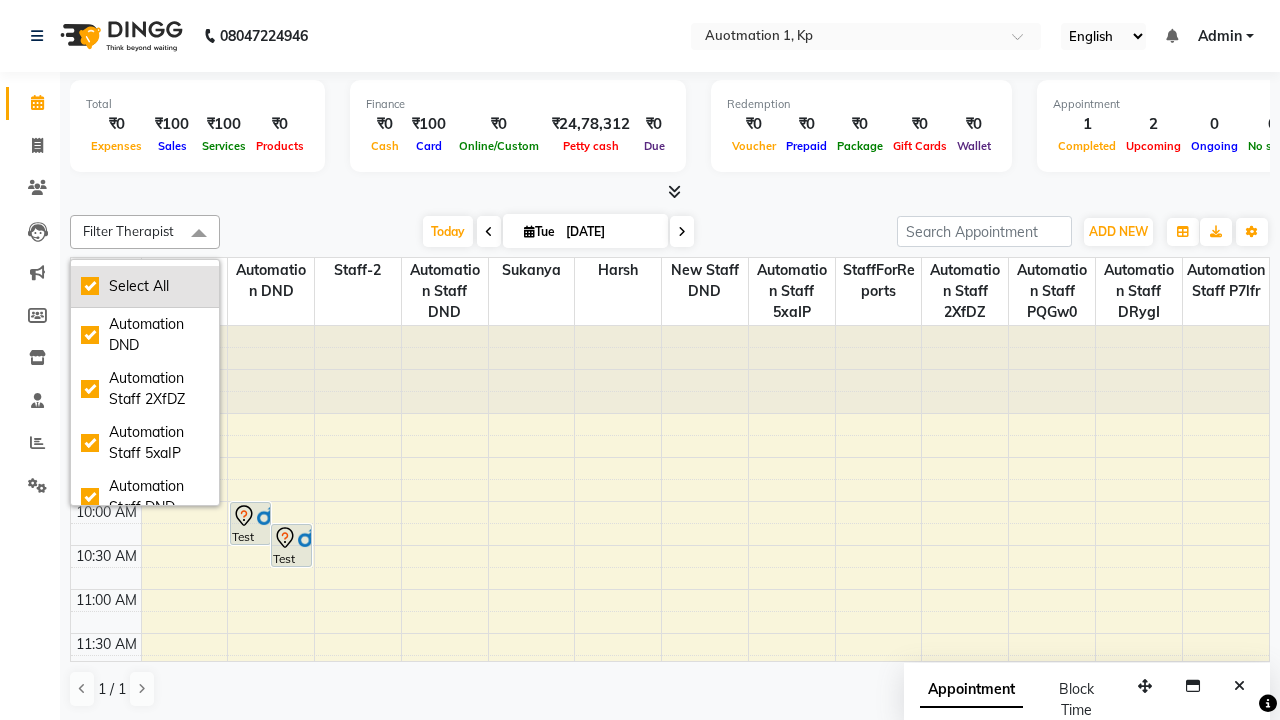 checkbox on "true" 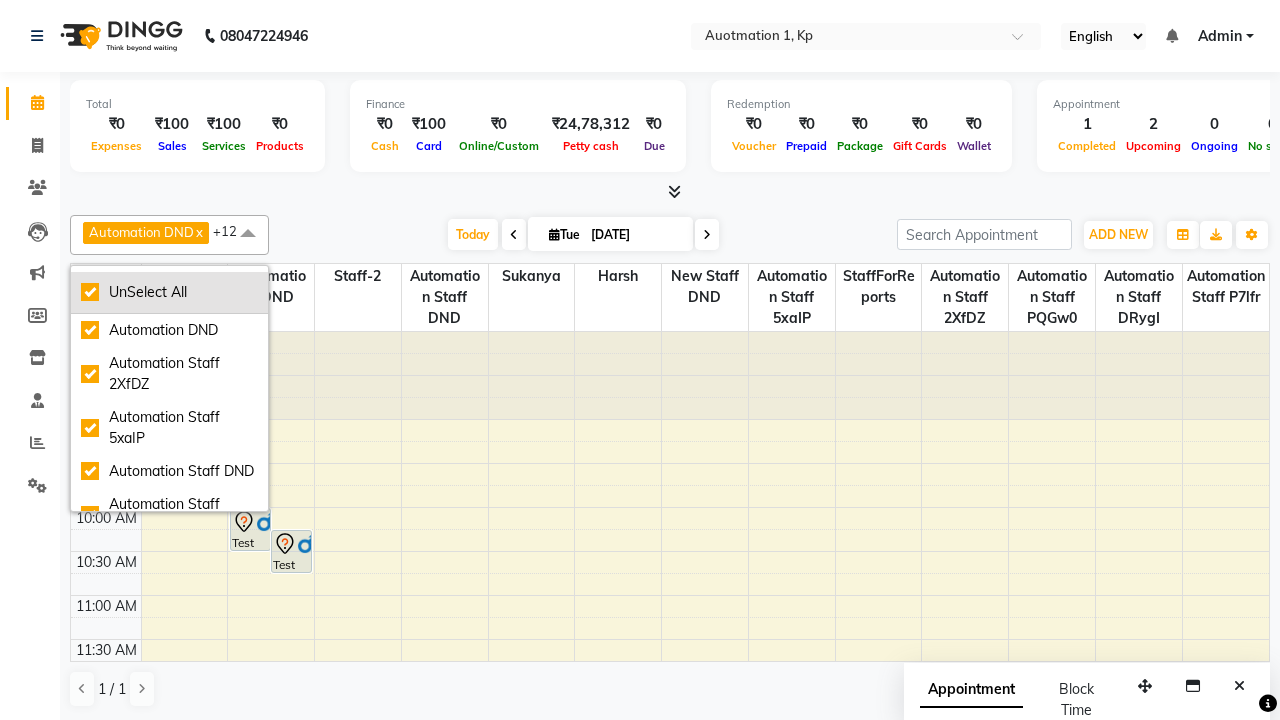 click on "UnSelect All" at bounding box center (169, 292) 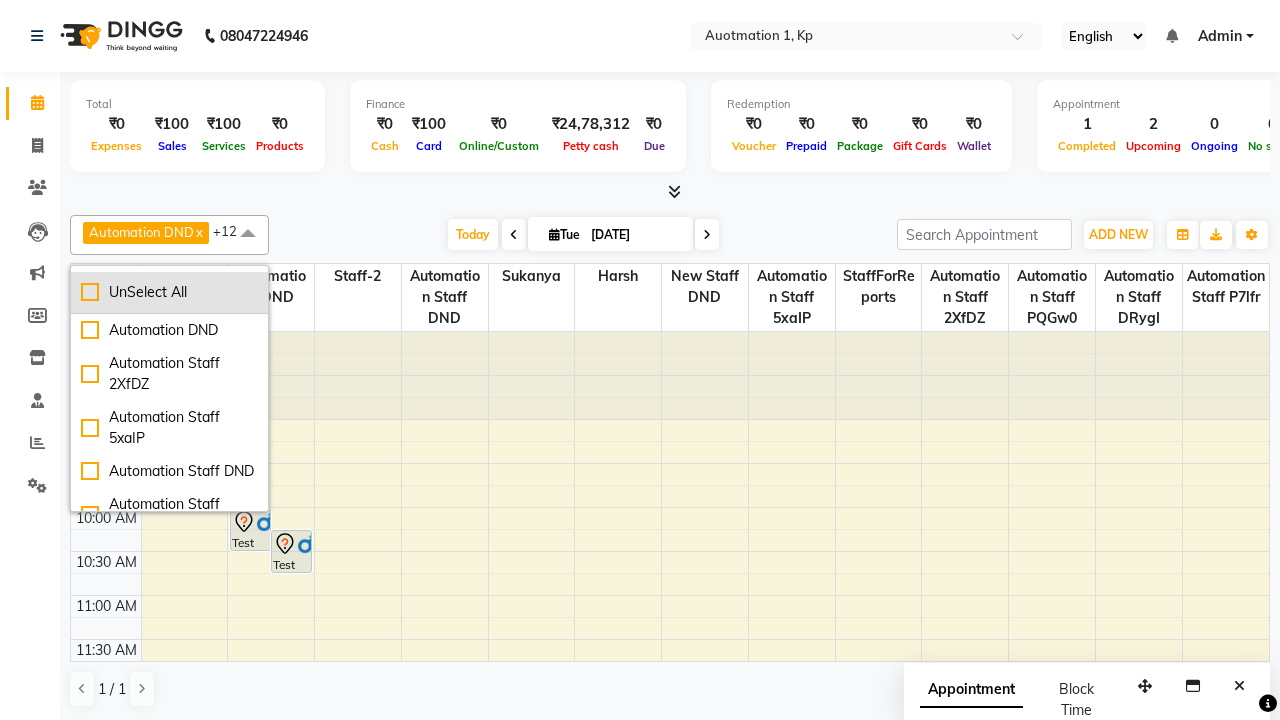 checkbox on "false" 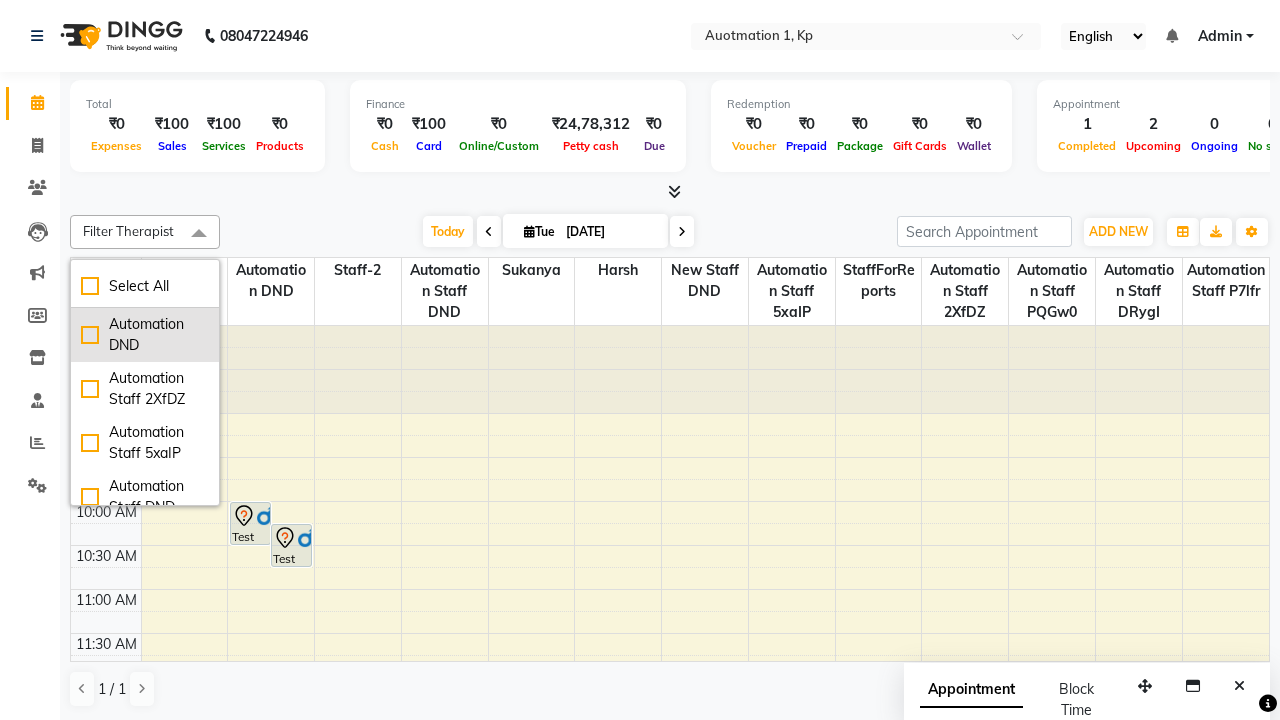click on "Automation DND" at bounding box center (145, 335) 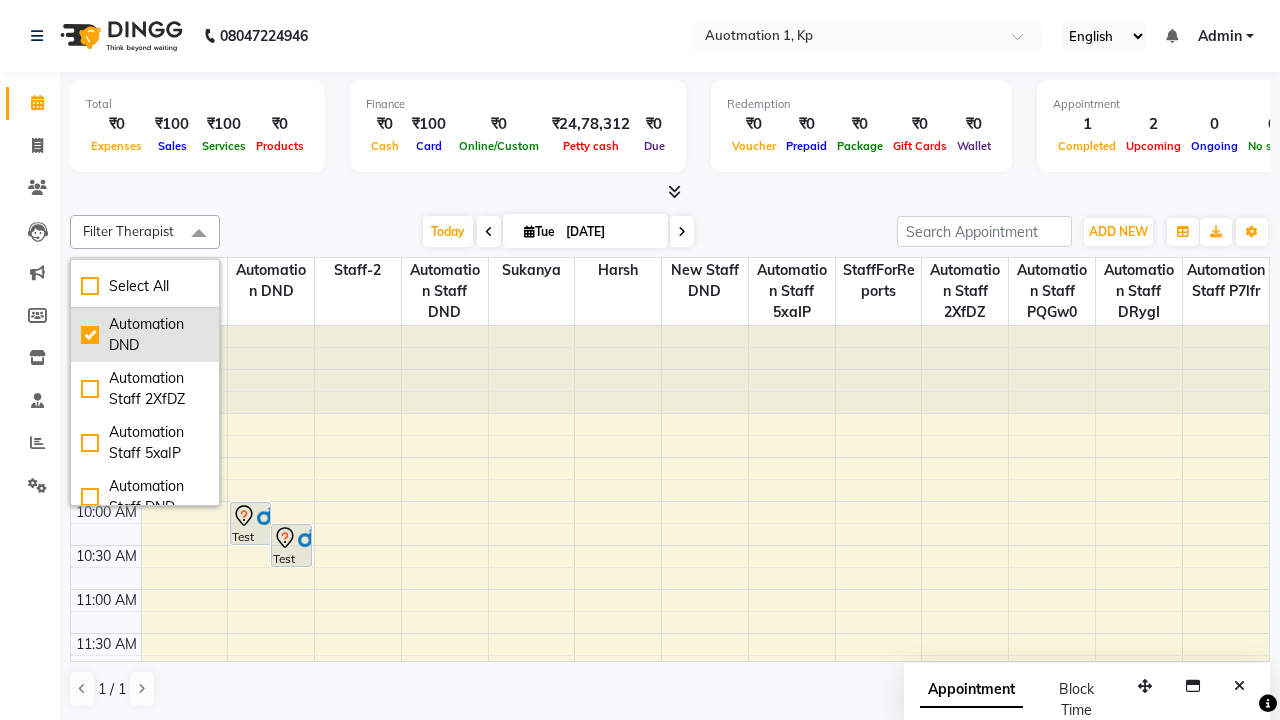checkbox on "true" 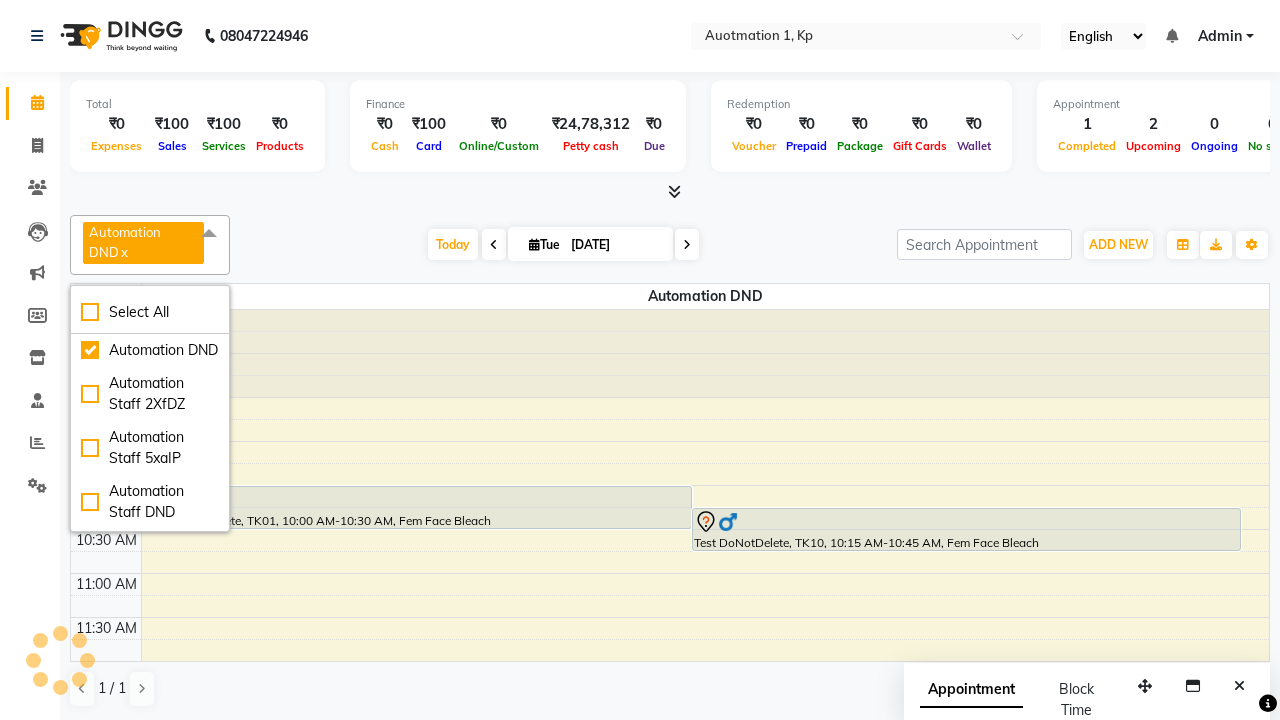 click at bounding box center (209, 234) 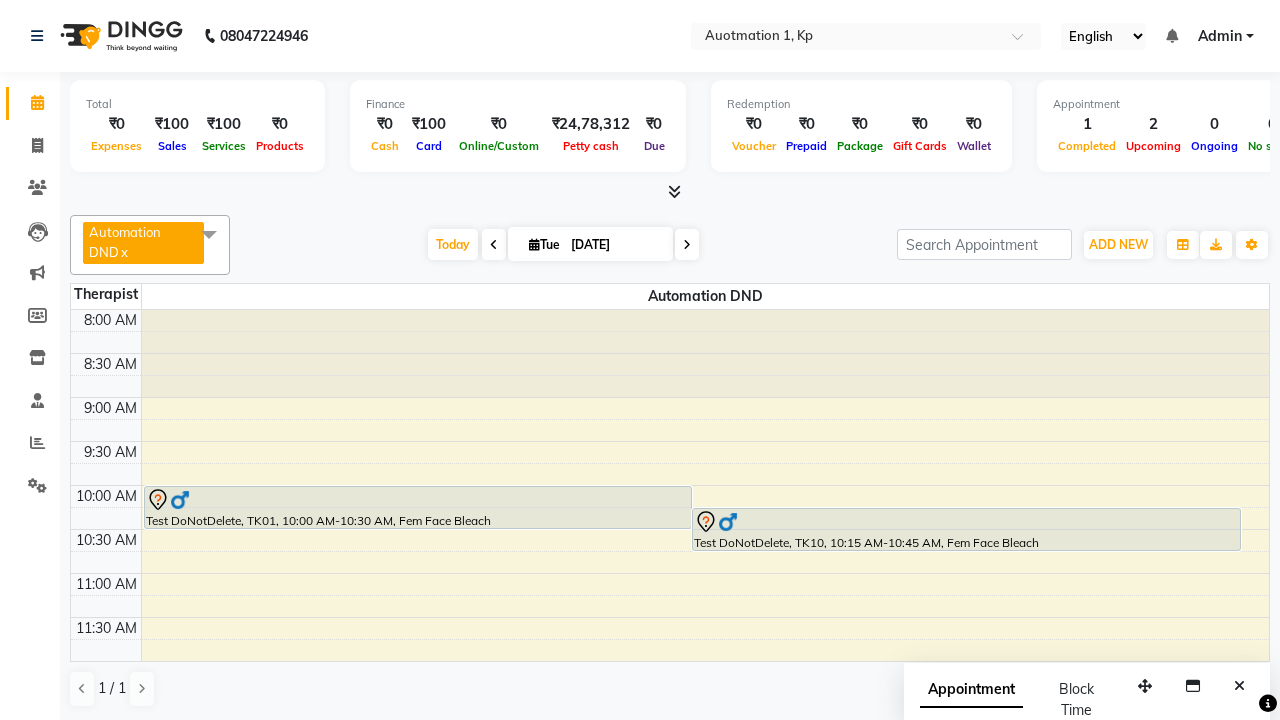 click at bounding box center (966, 522) 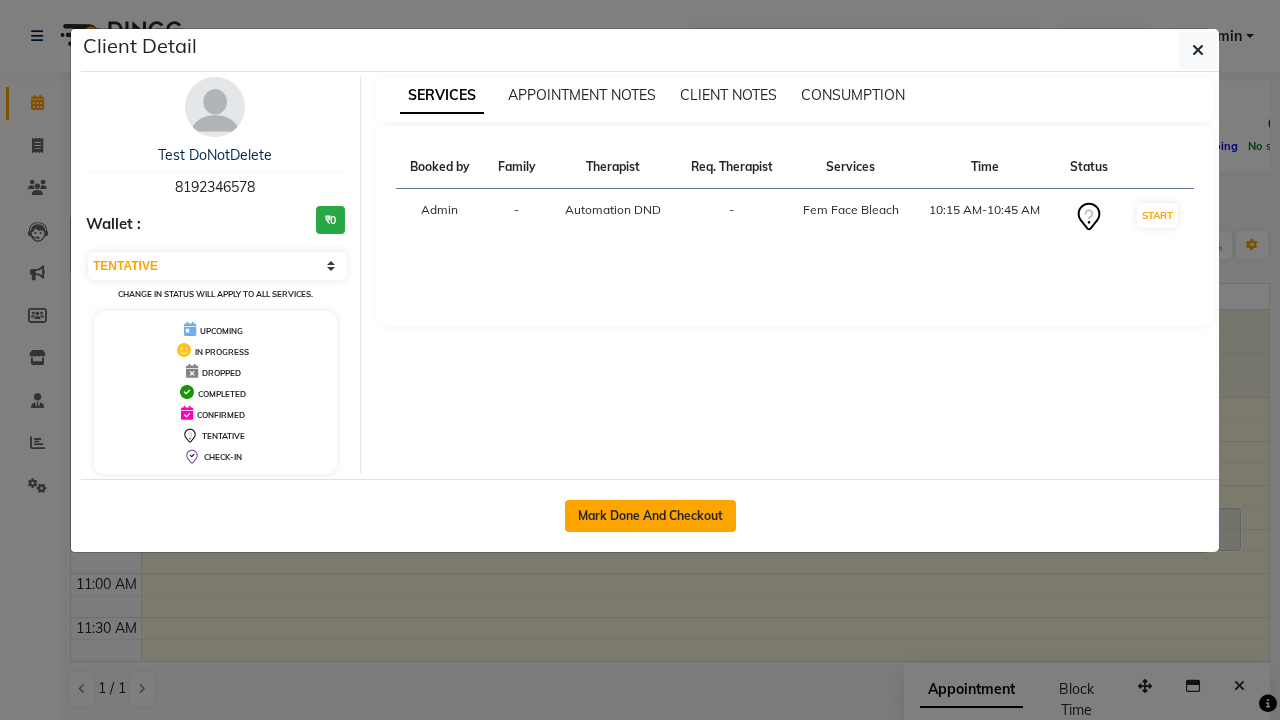 click on "Mark Done And Checkout" 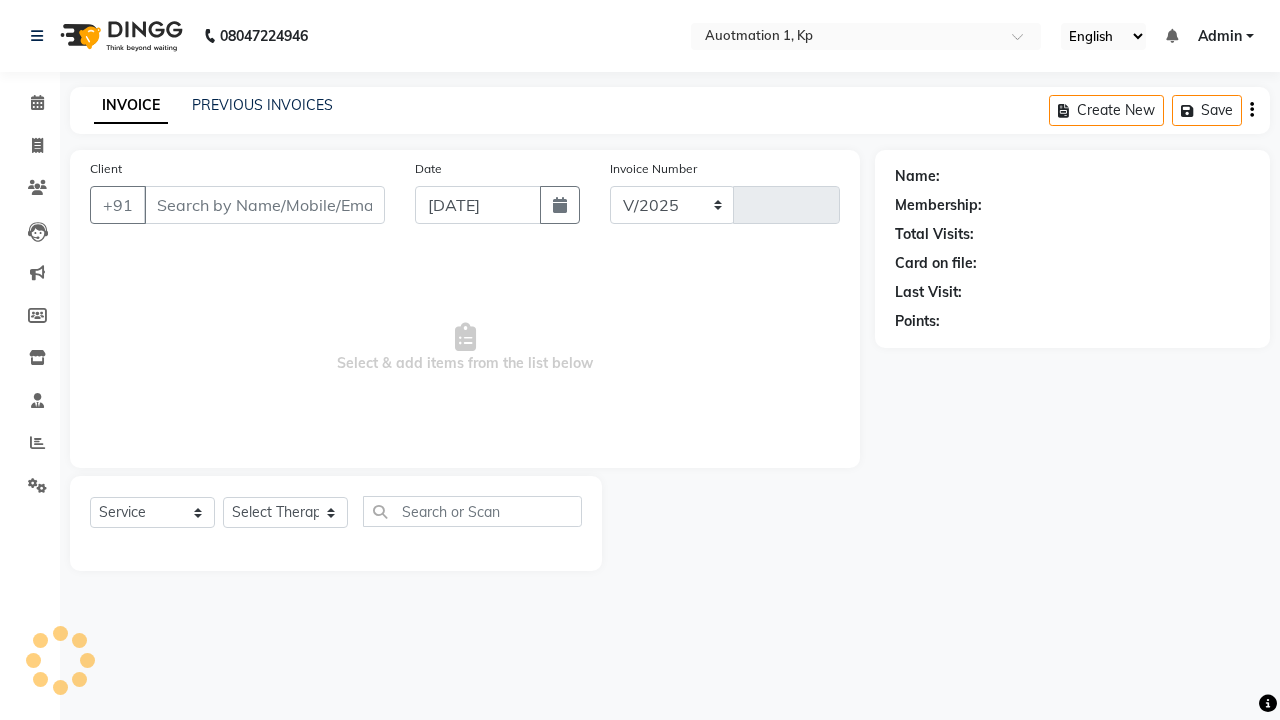select on "150" 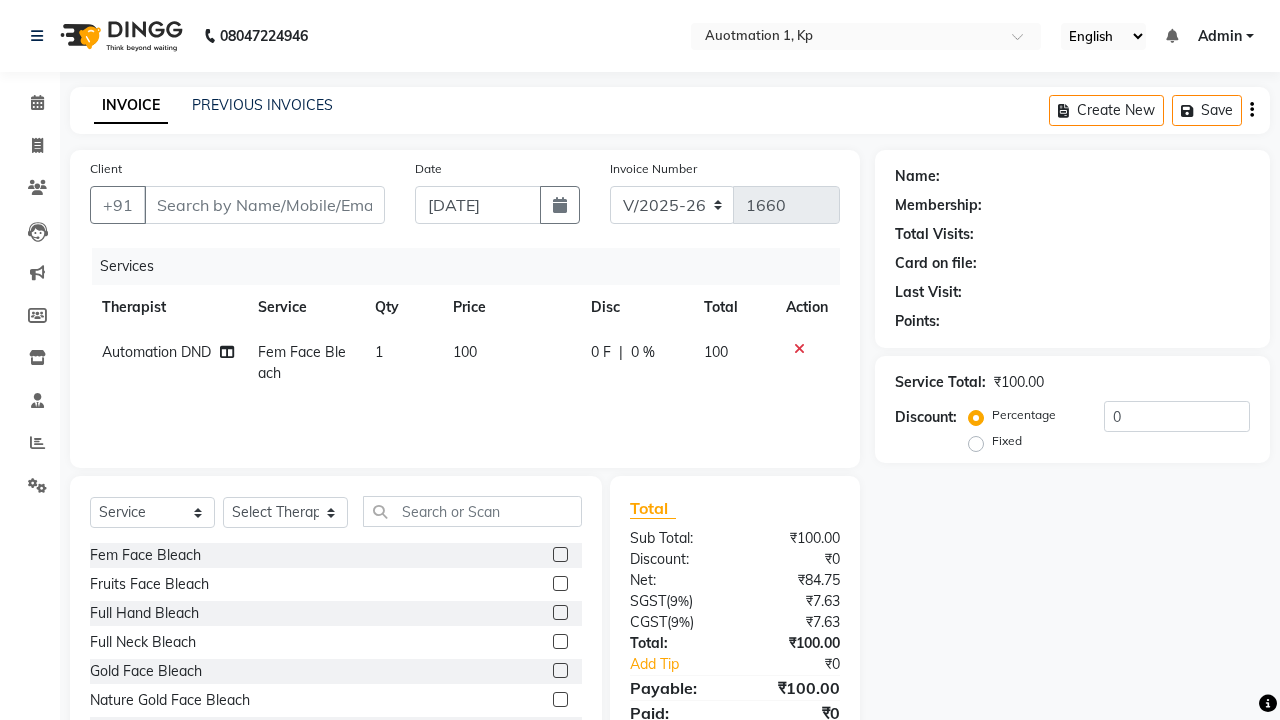type on "8192346578" 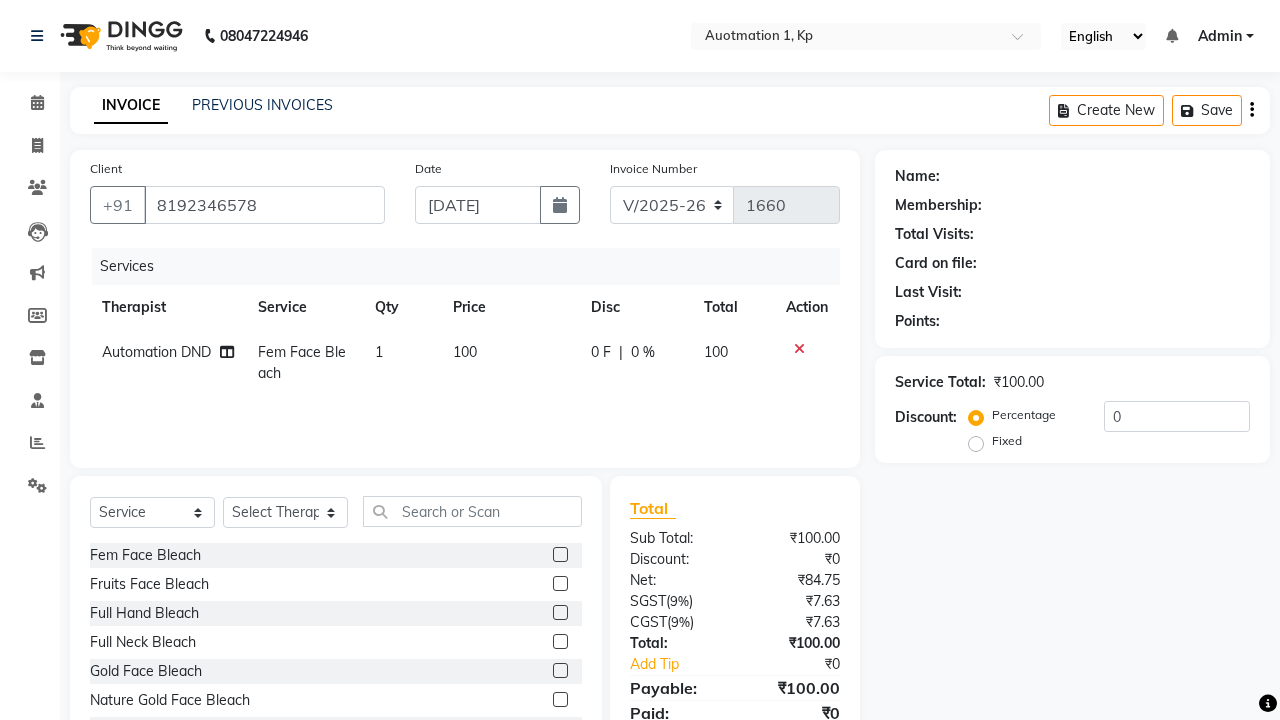 select on "2108" 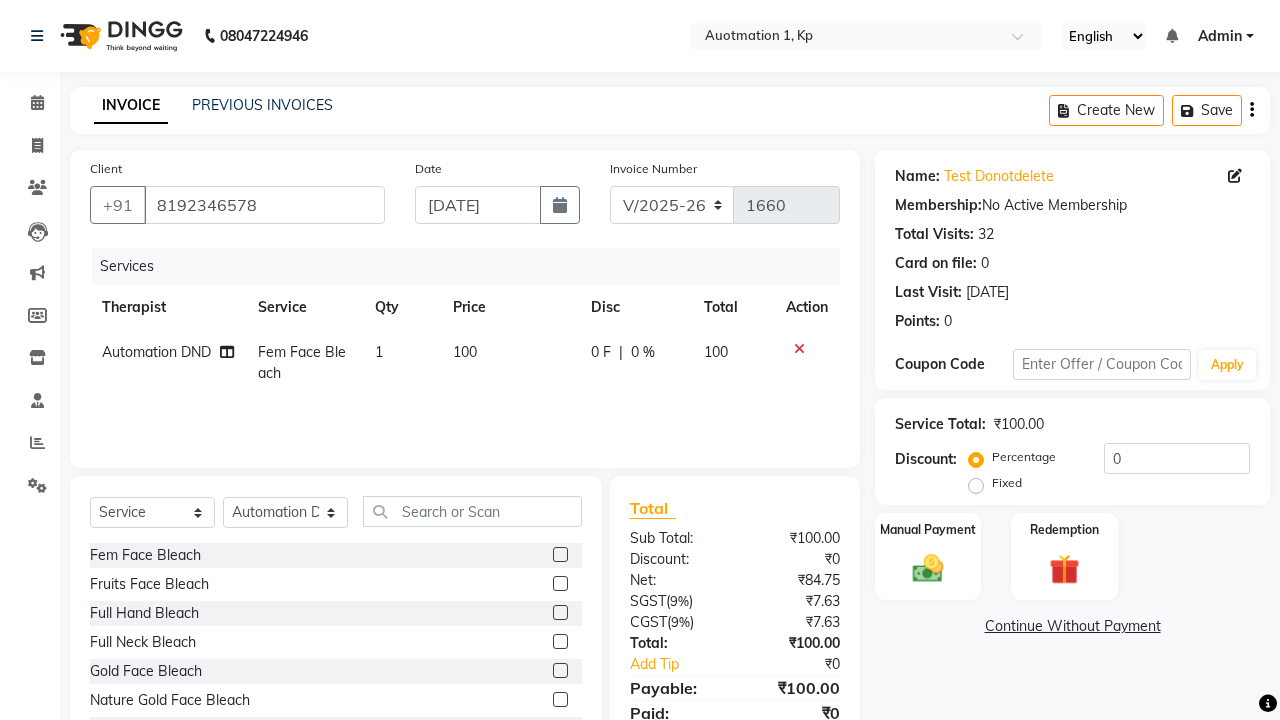 click on "Automation DND" 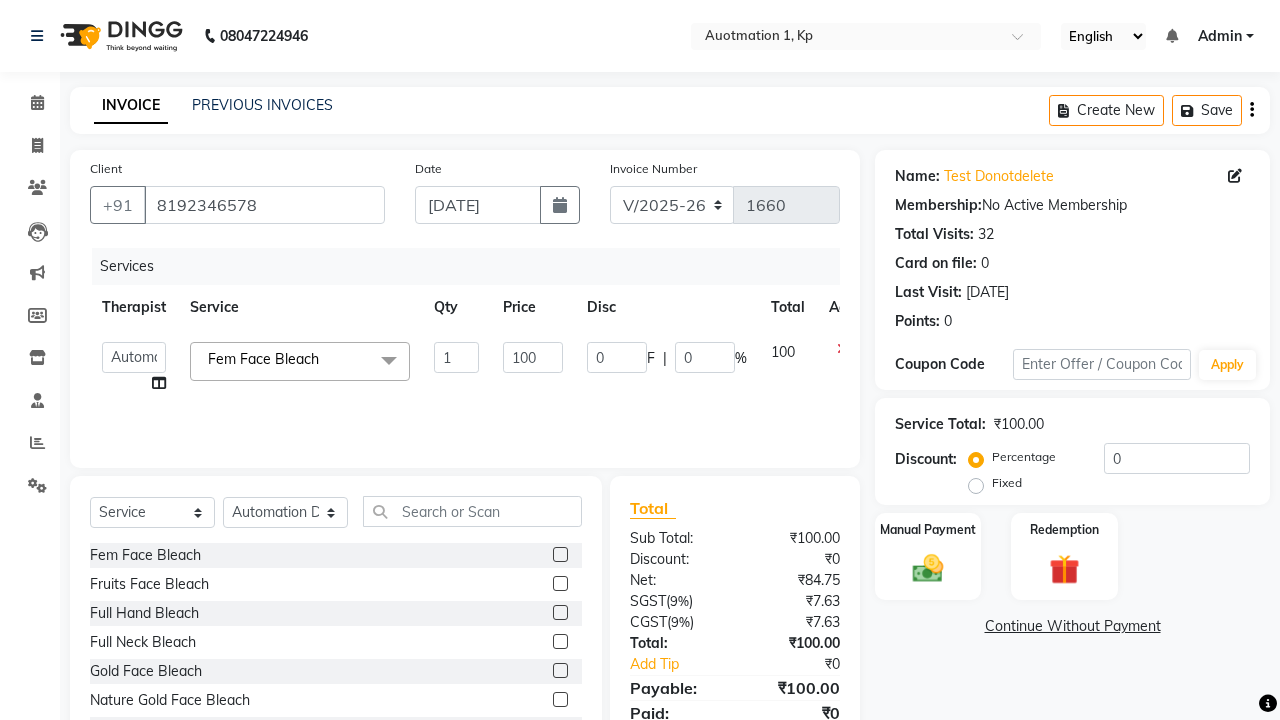 select on "2110" 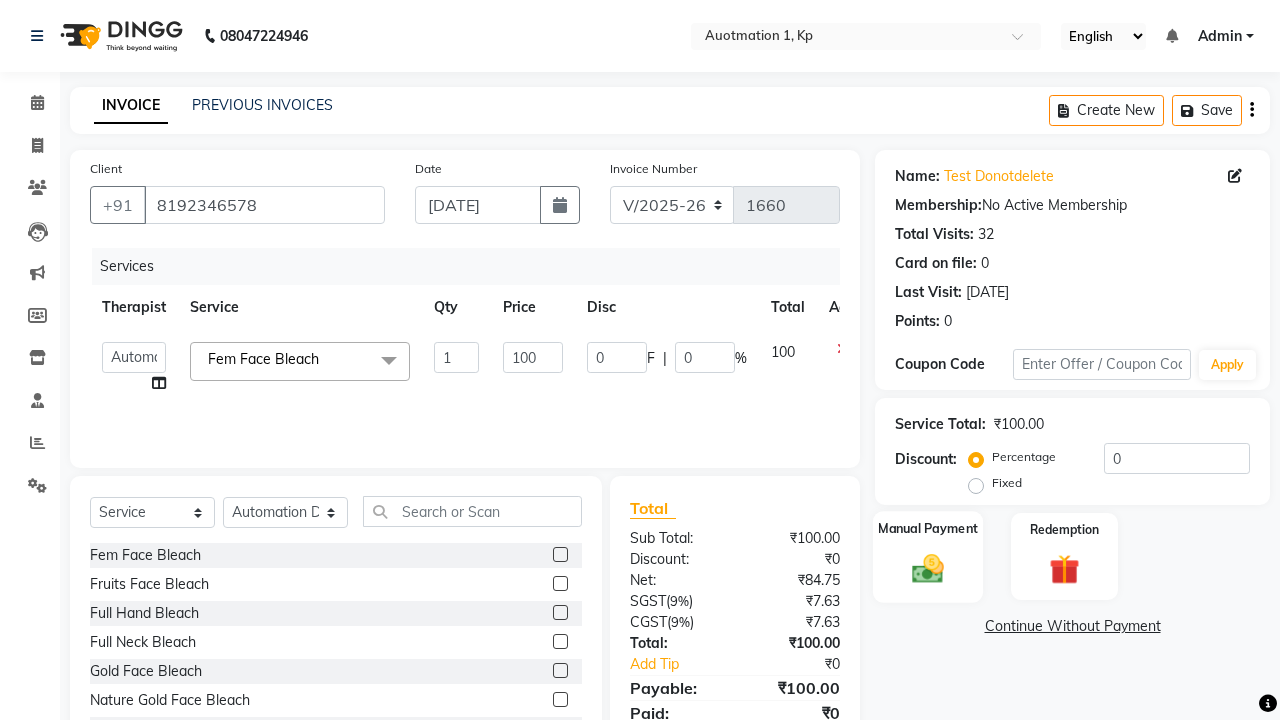 click 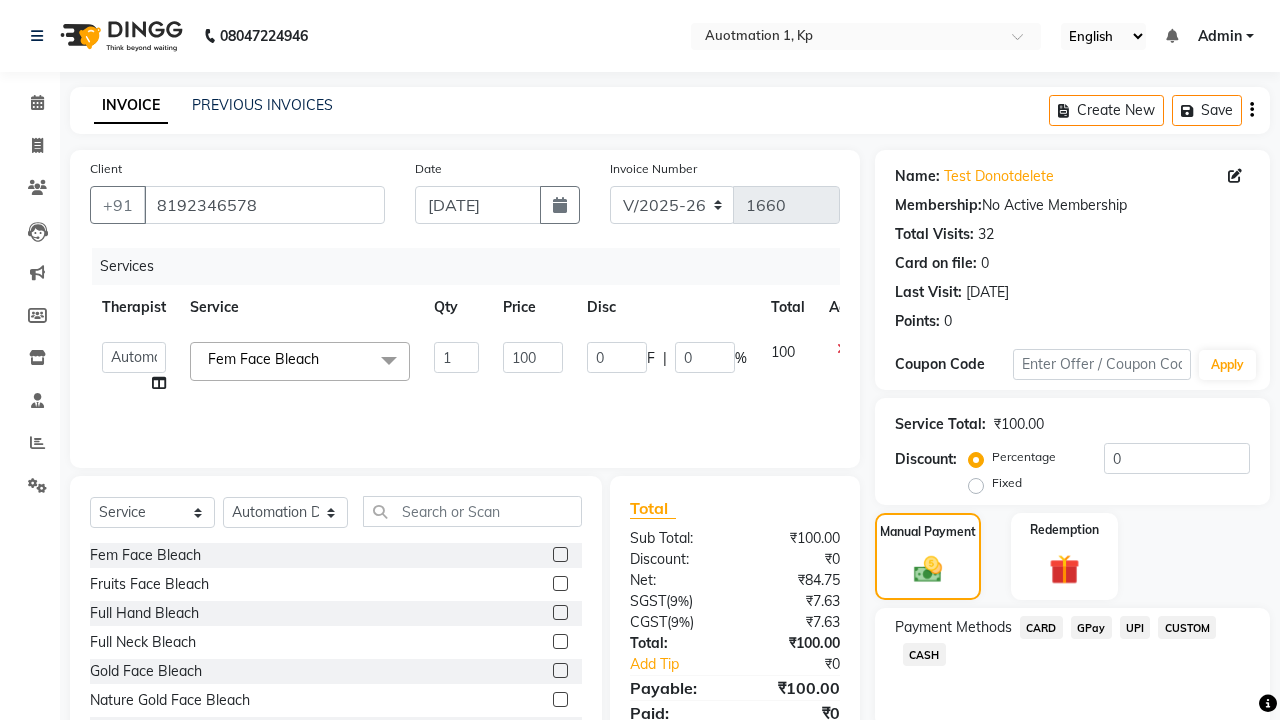 click on "CARD" 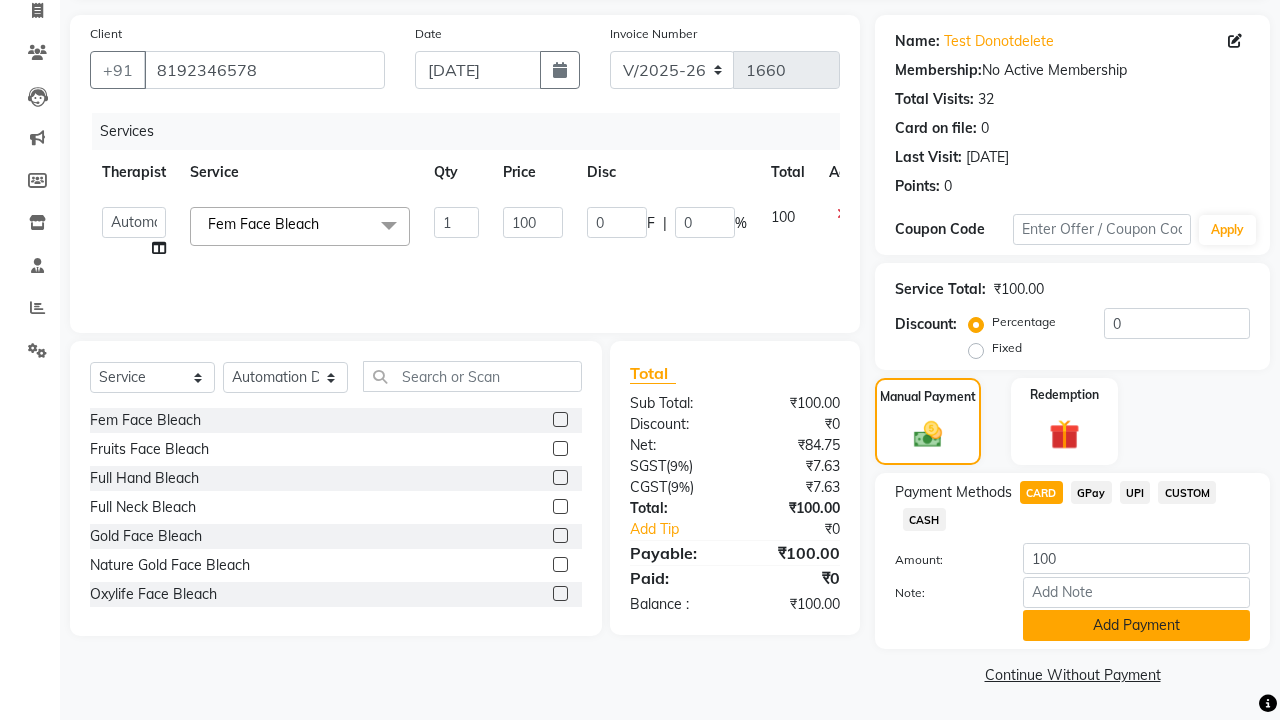 click on "Add Payment" 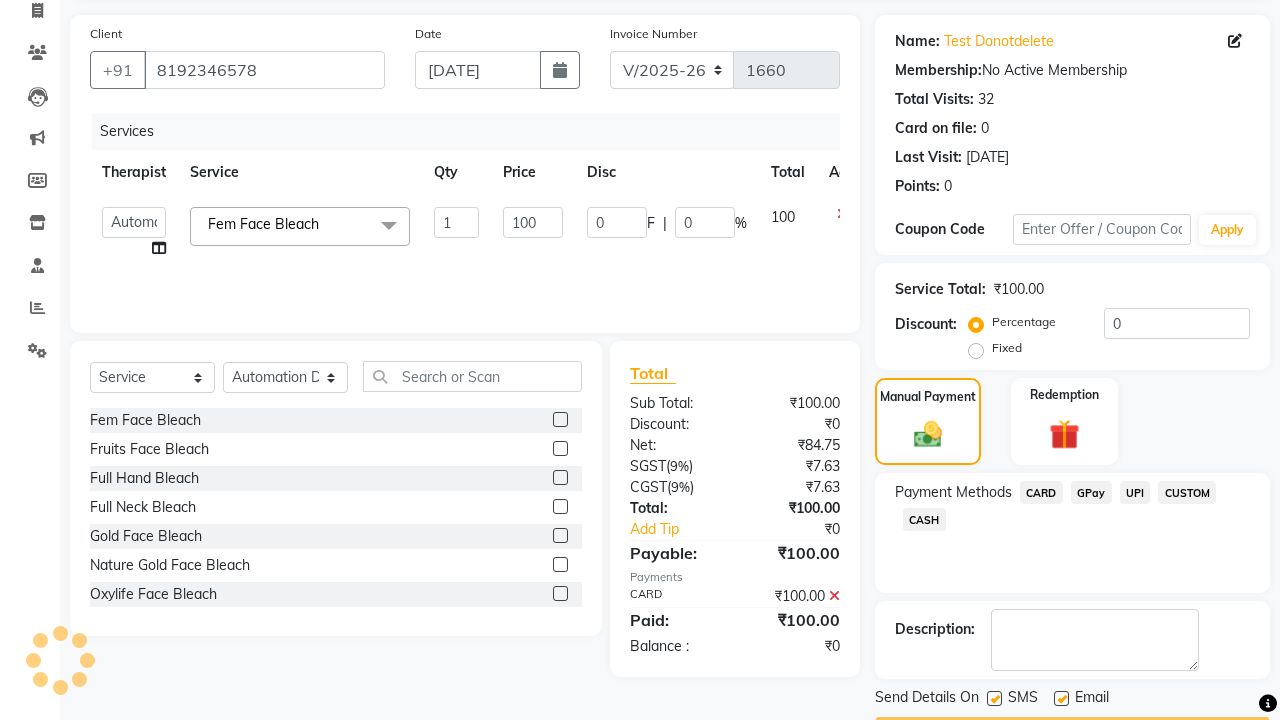 scroll, scrollTop: 162, scrollLeft: 0, axis: vertical 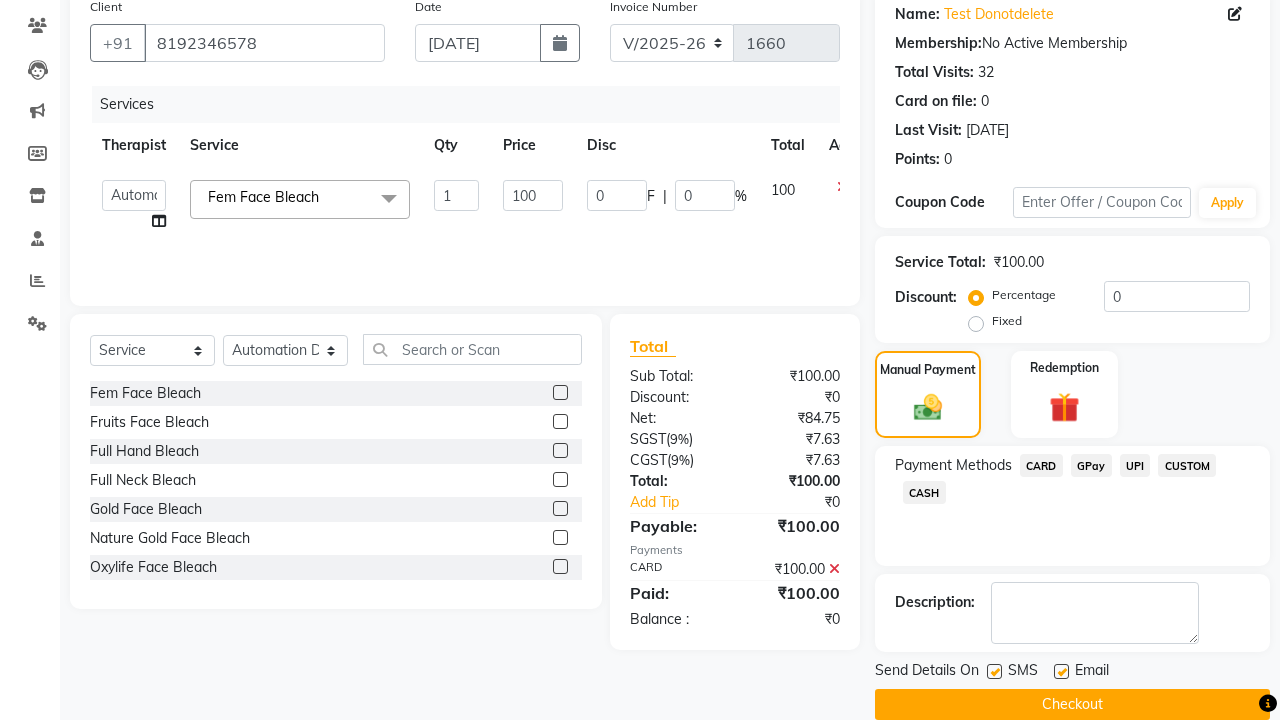 click 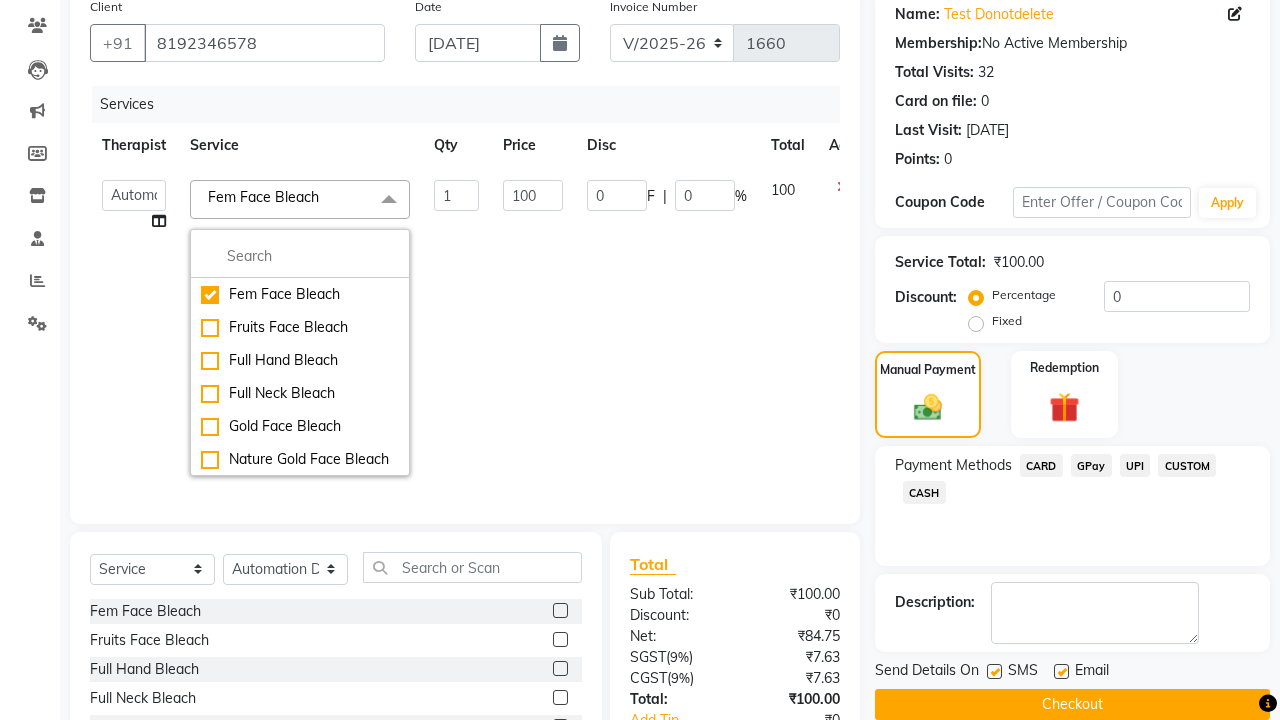 click 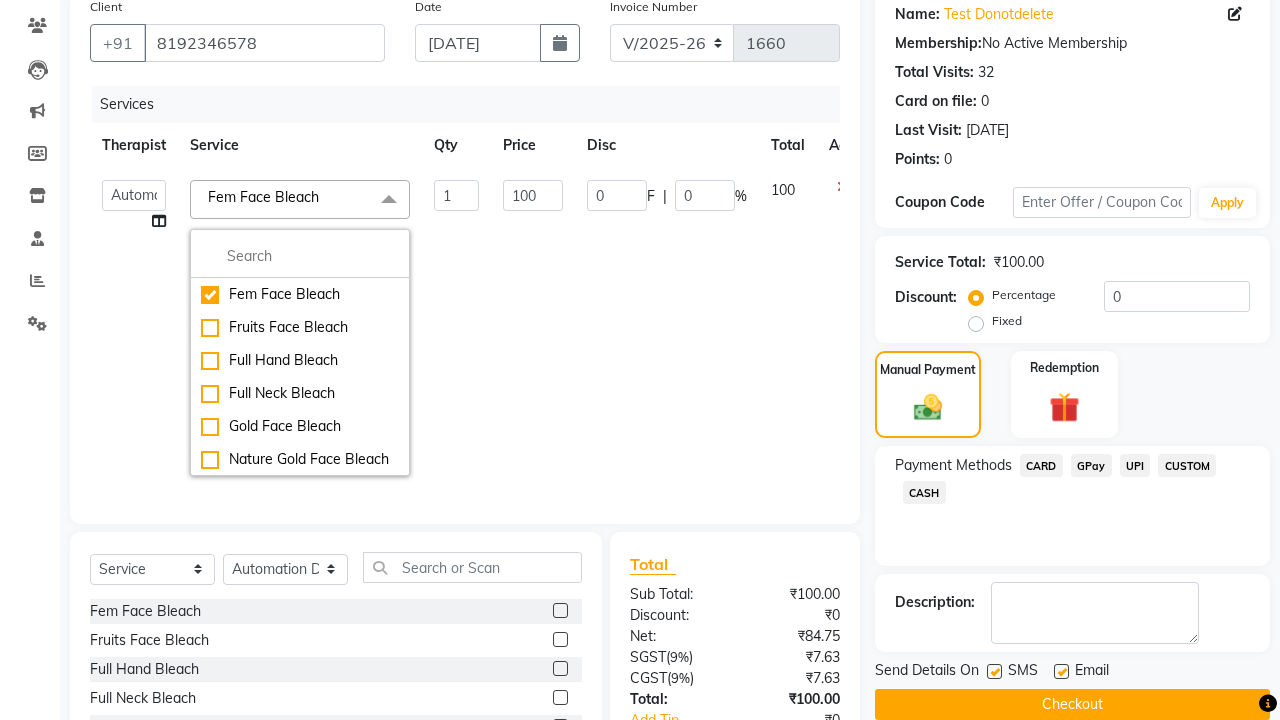 click on "Admin" at bounding box center (1220, -126) 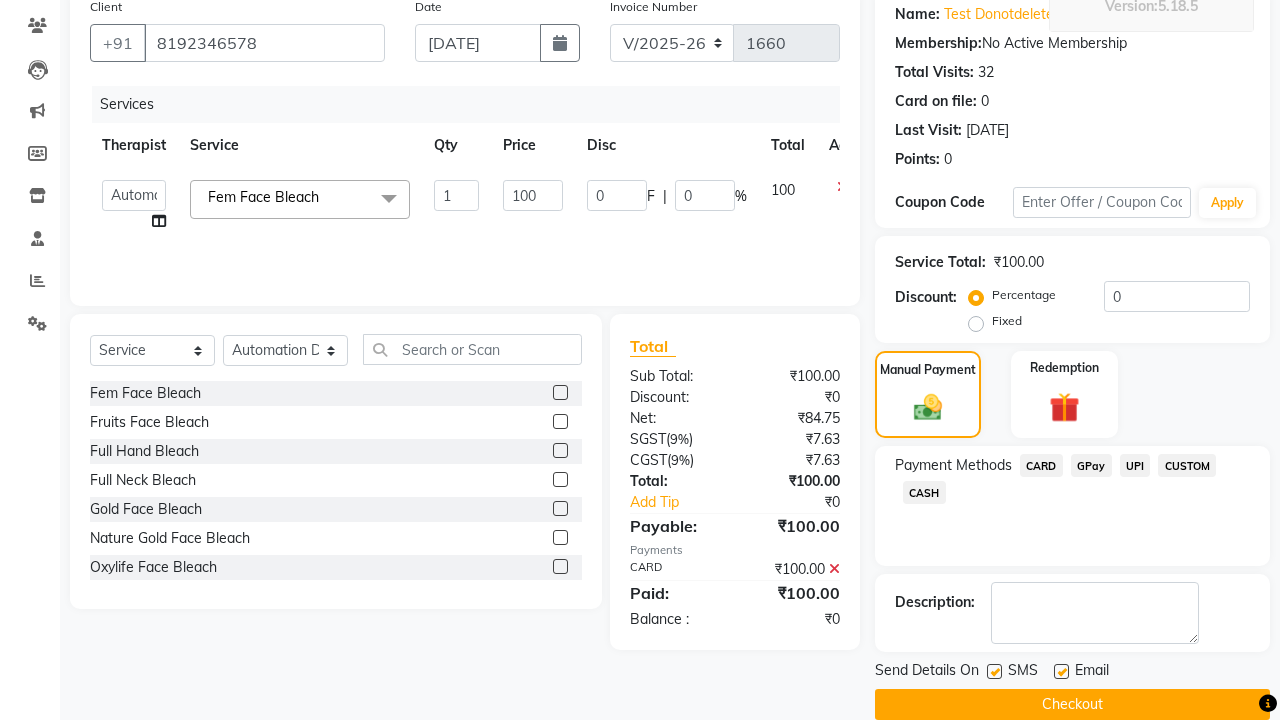 scroll, scrollTop: 0, scrollLeft: 0, axis: both 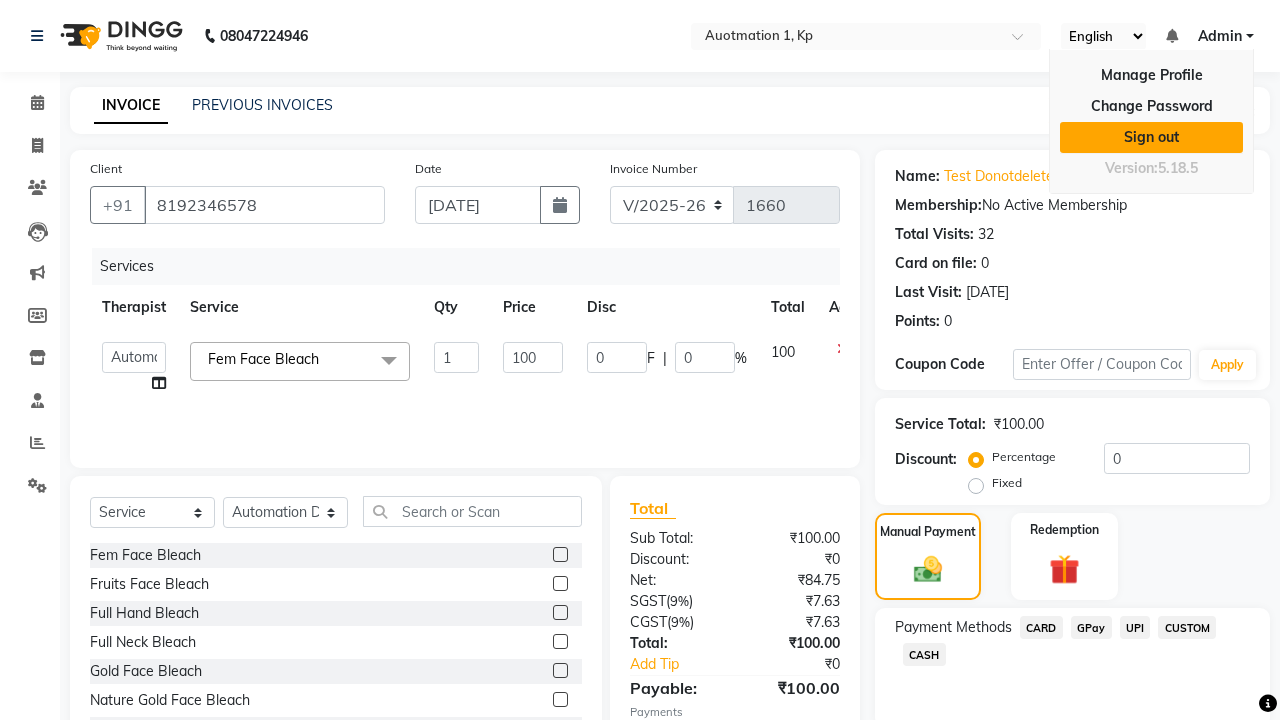 click on "Sign out" at bounding box center (1151, 137) 